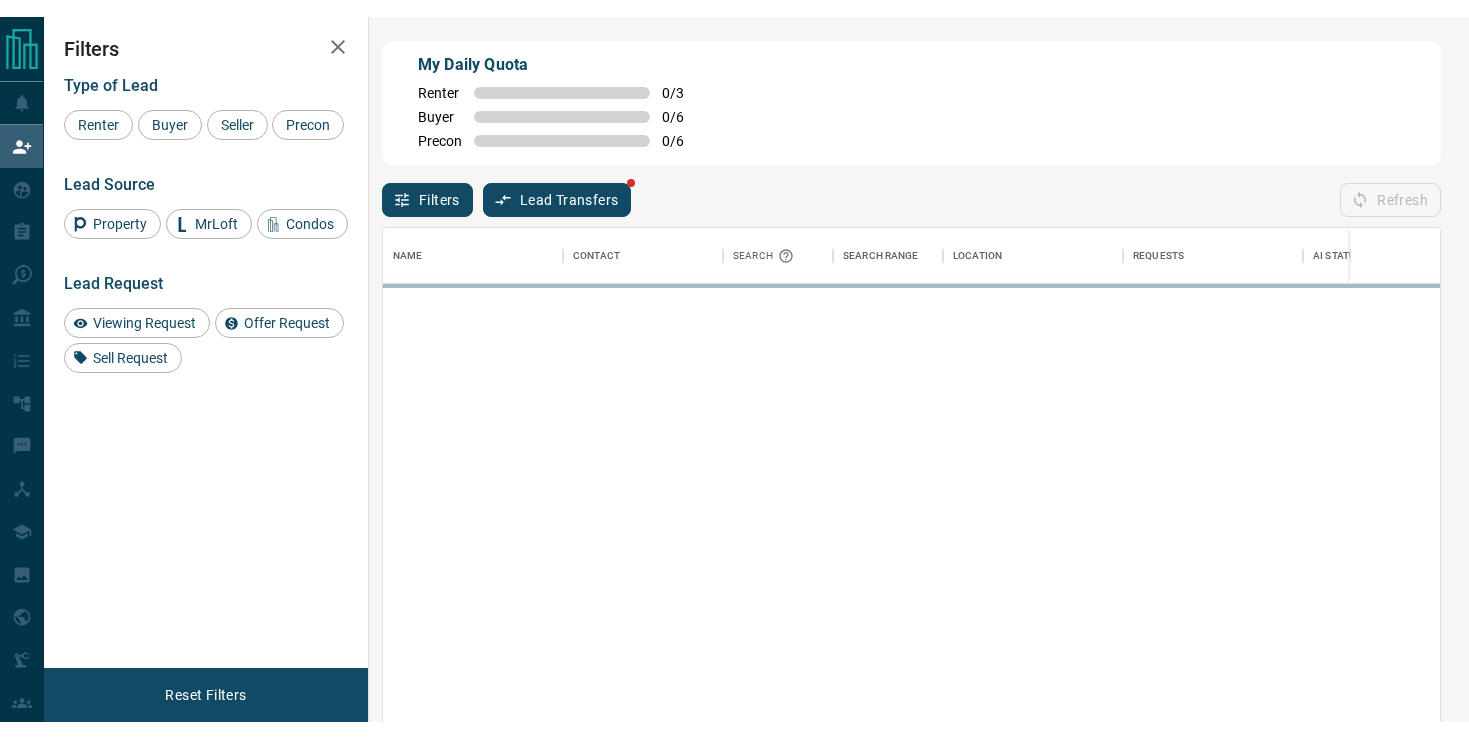 scroll, scrollTop: 0, scrollLeft: 0, axis: both 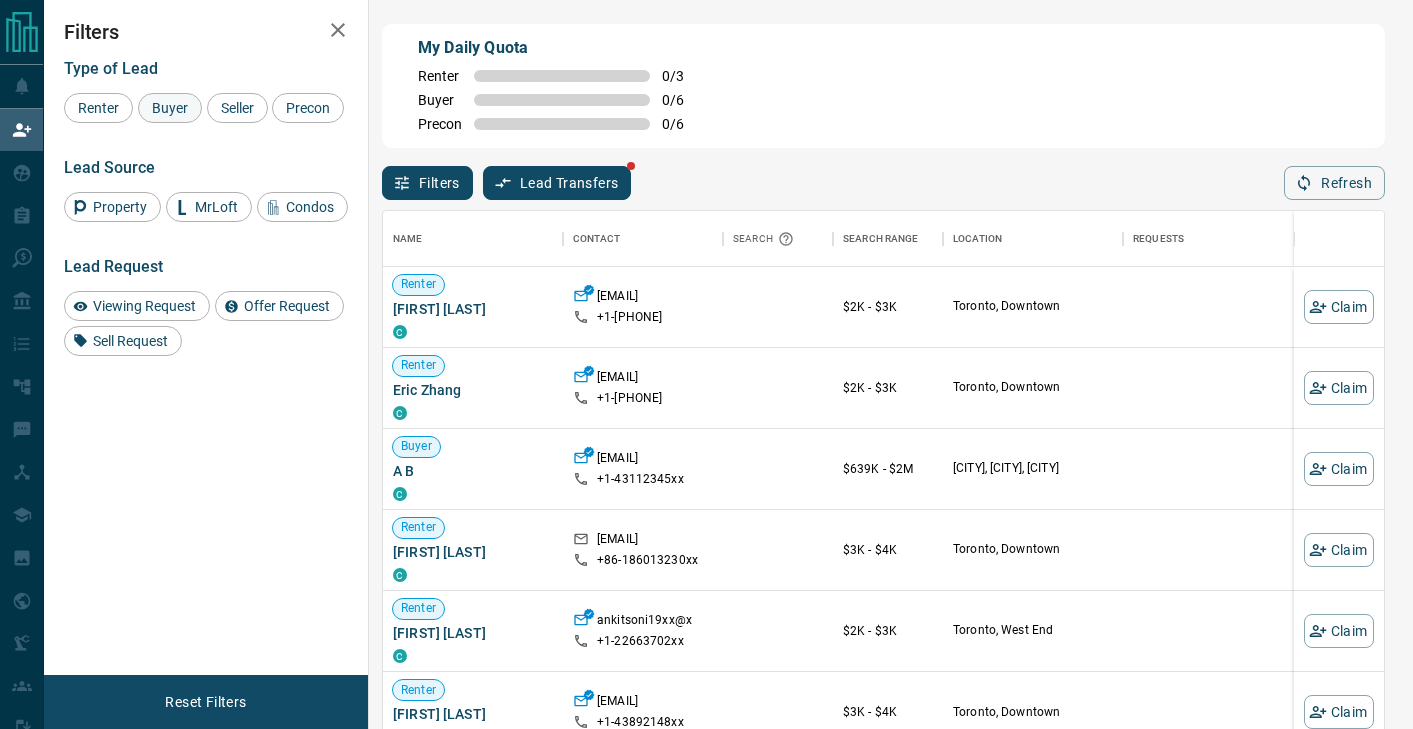 click on "Buyer" at bounding box center (170, 108) 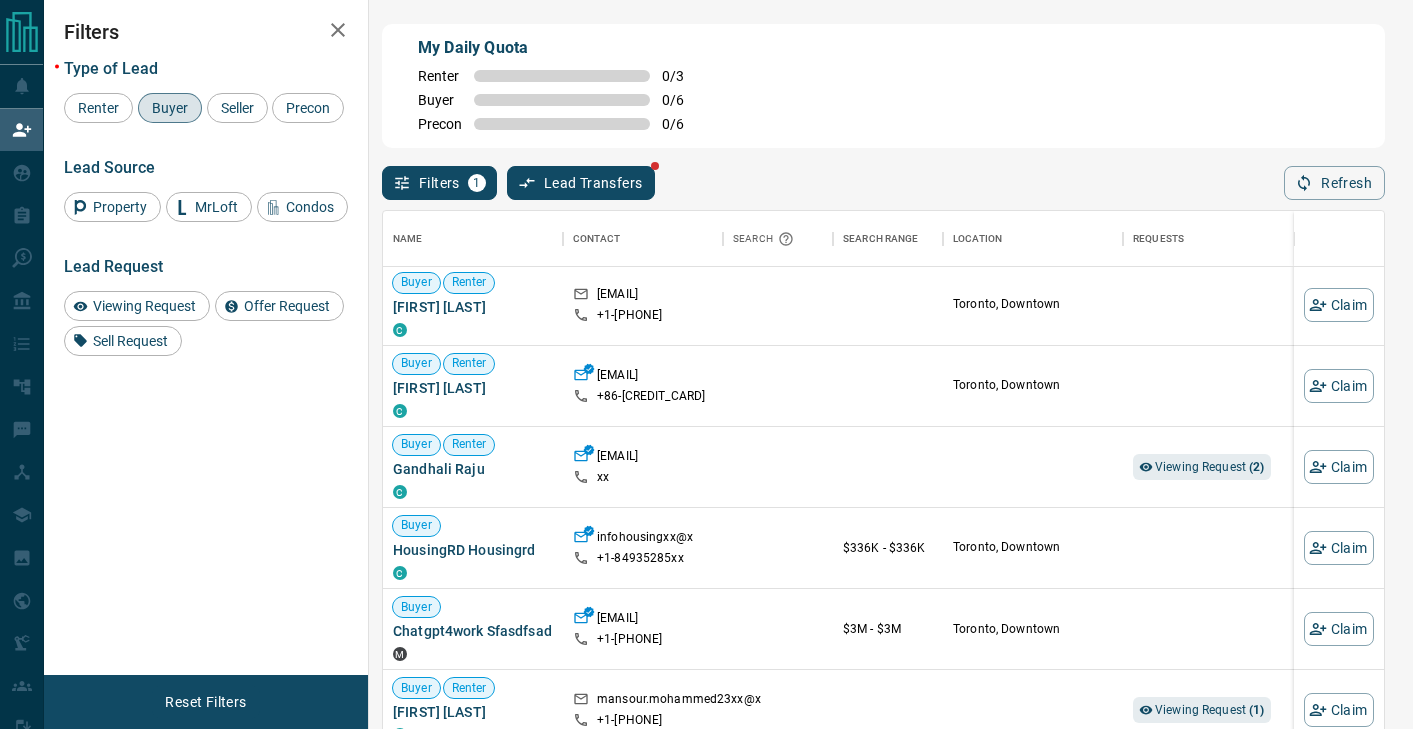 scroll, scrollTop: 88, scrollLeft: 0, axis: vertical 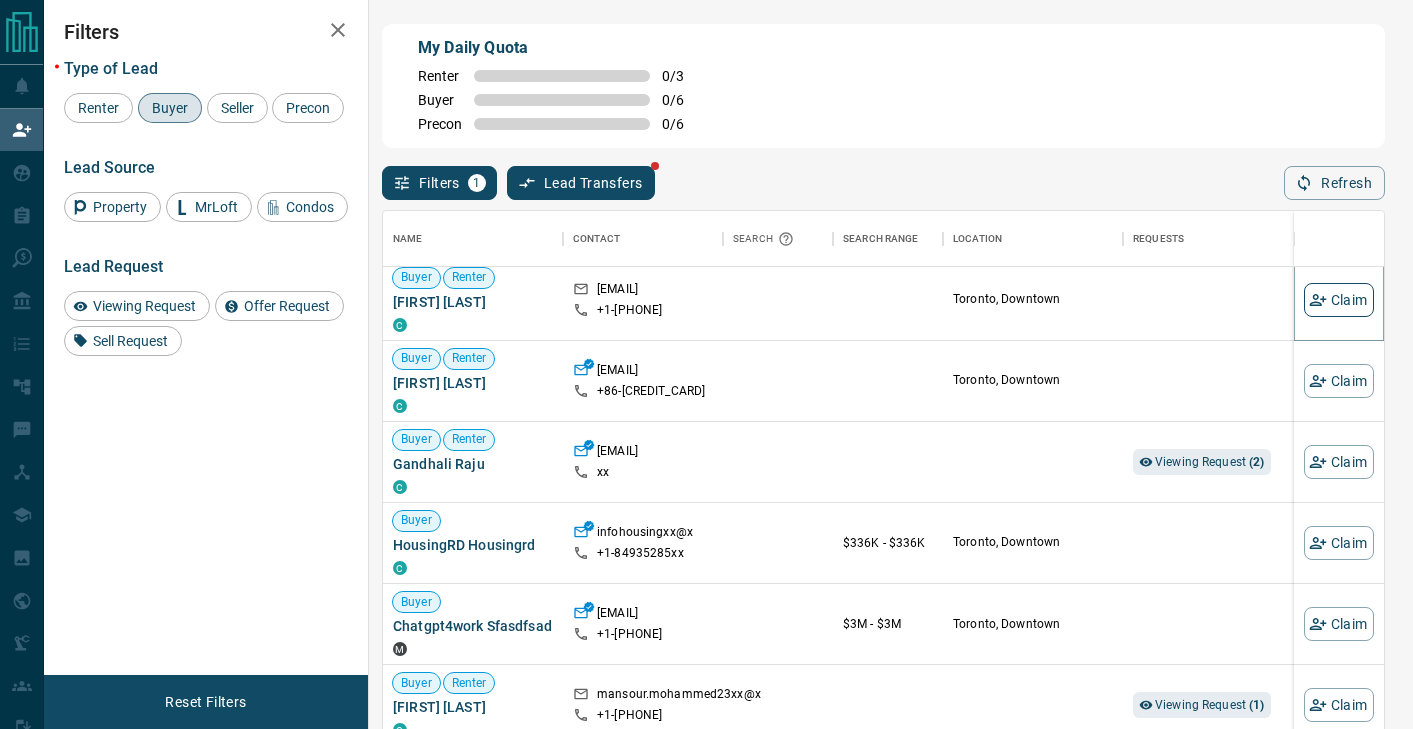click 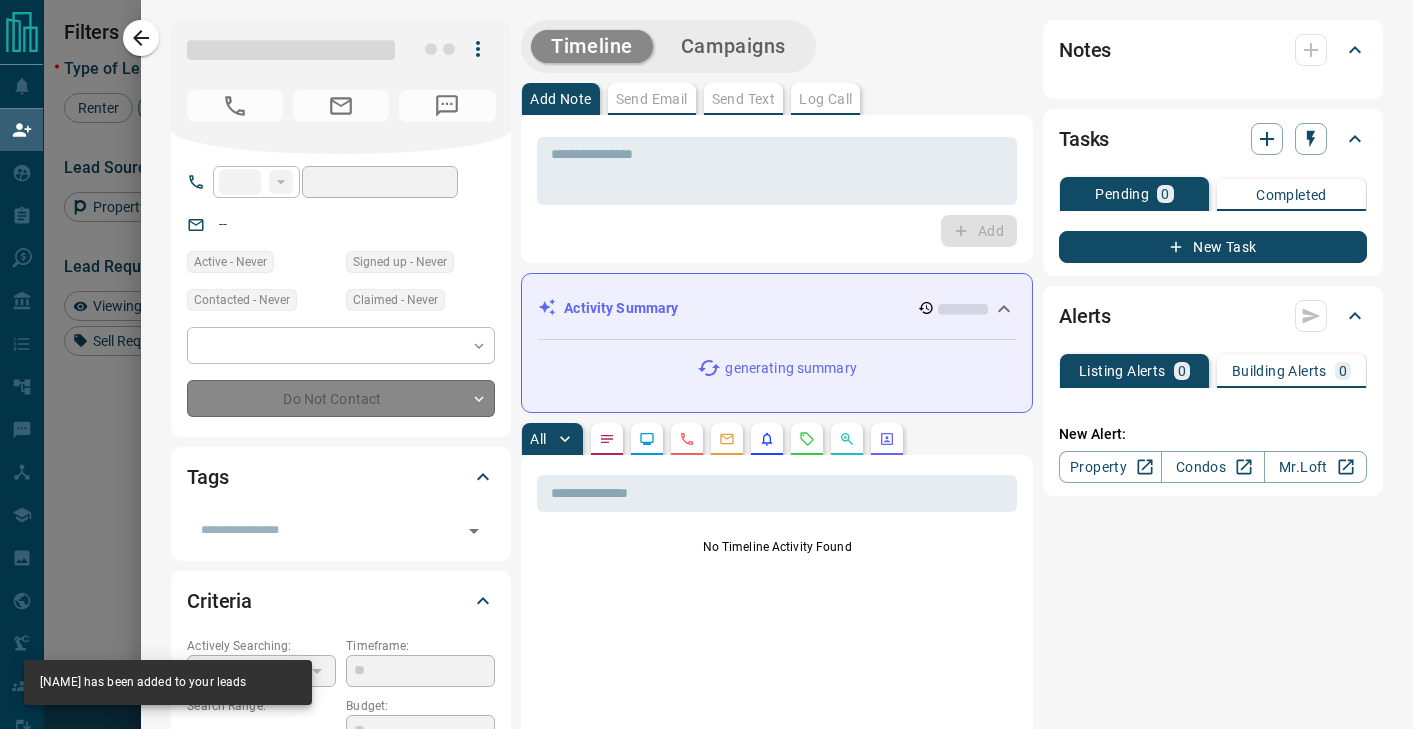 type on "**" 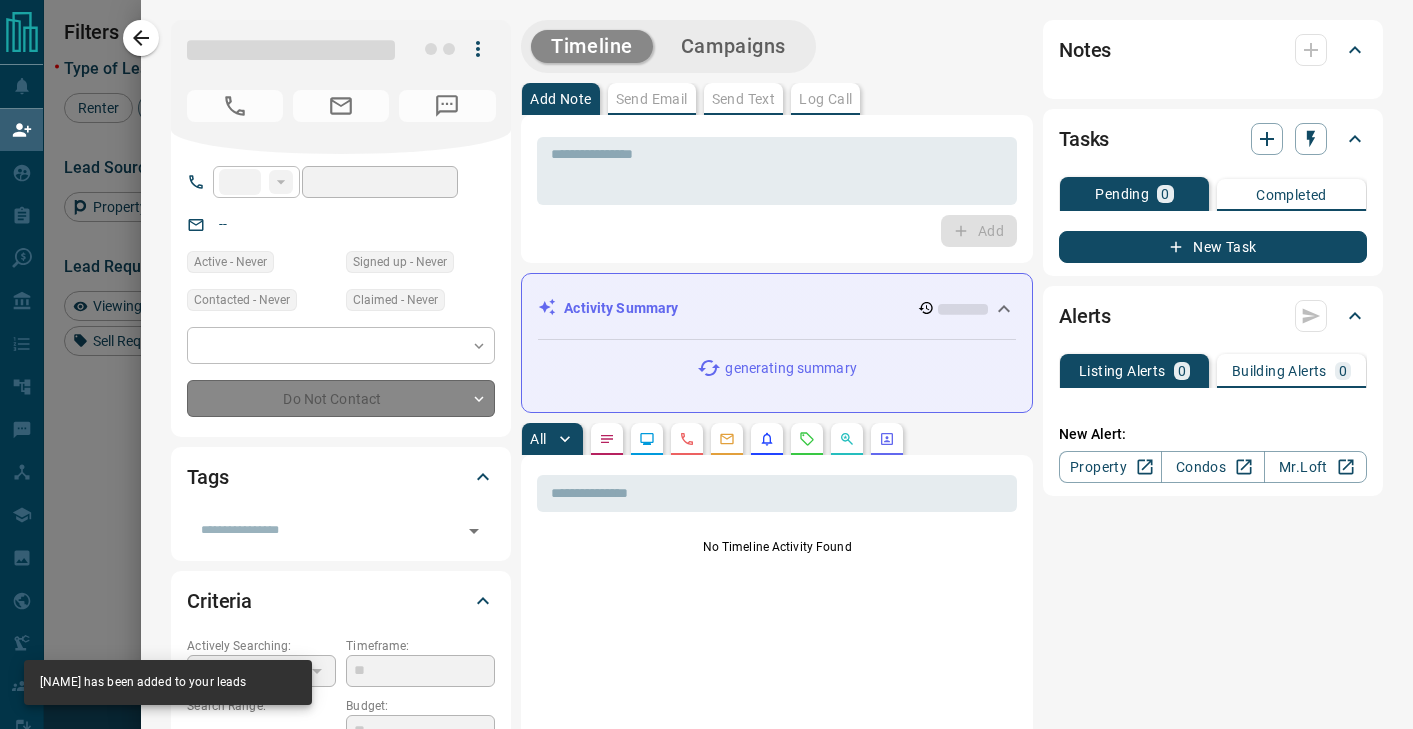 type on "**********" 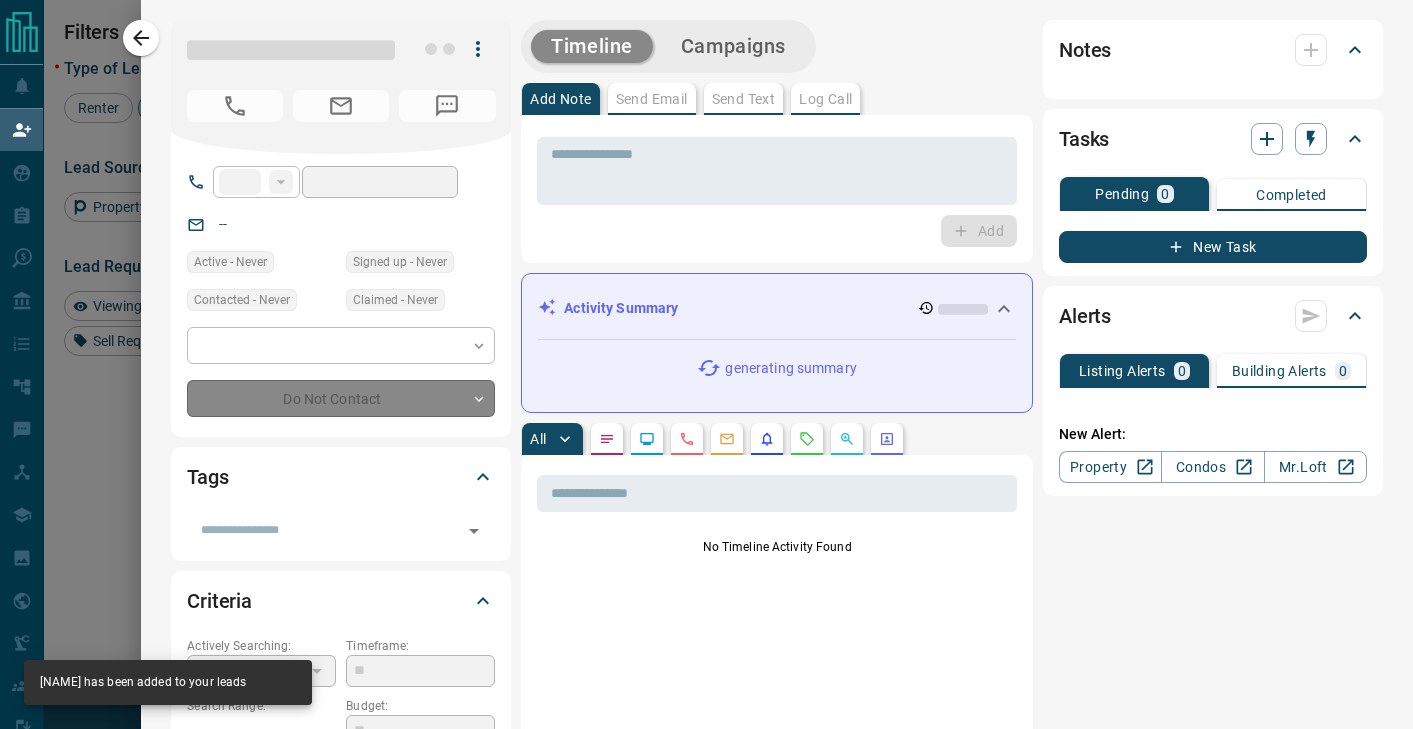 type on "**" 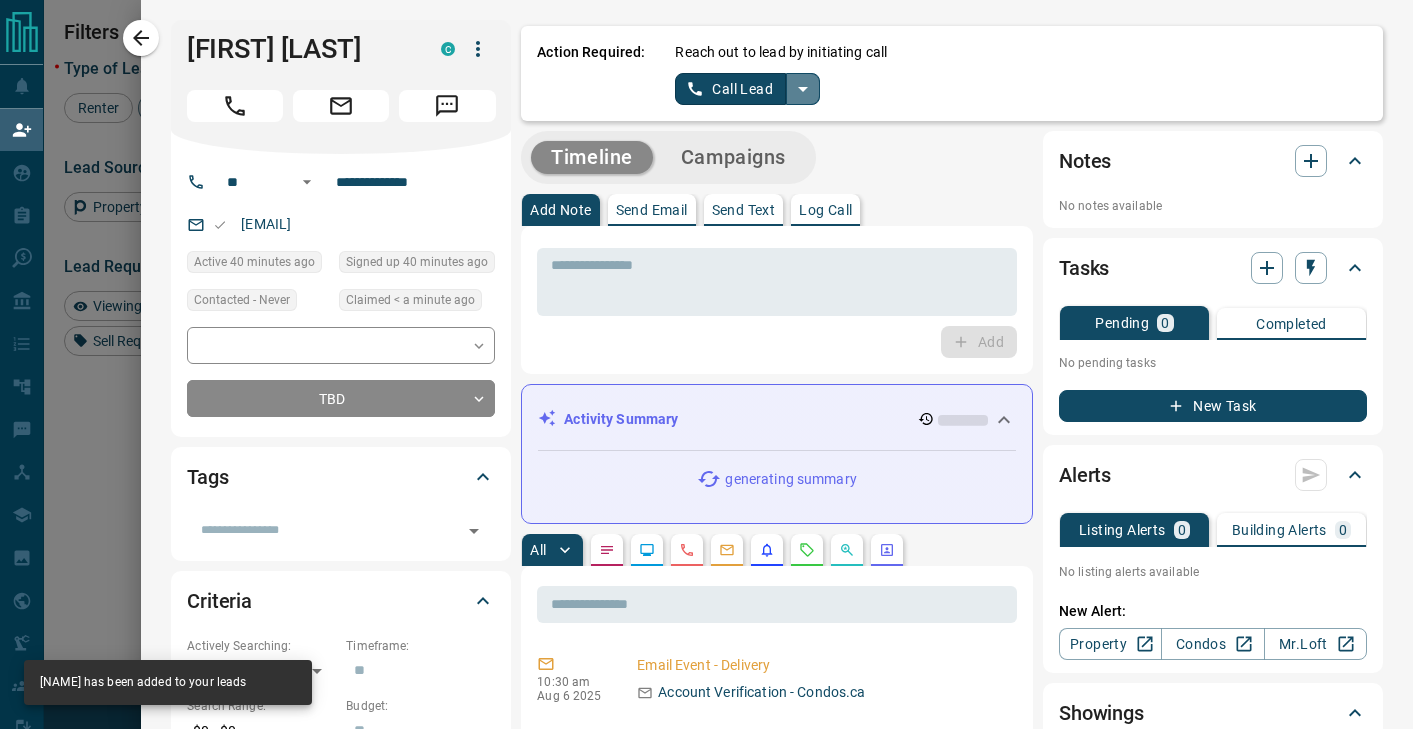 click 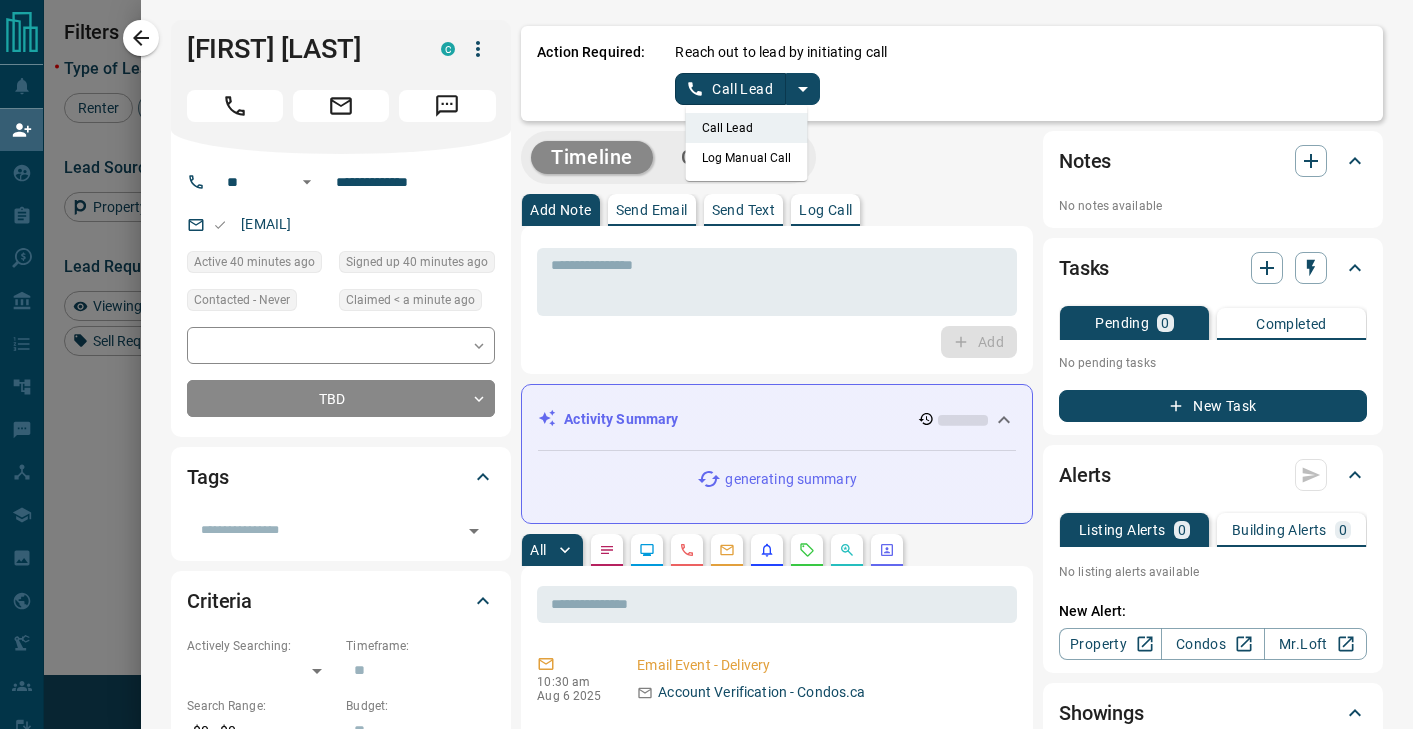 click on "Log Manual Call" at bounding box center [747, 158] 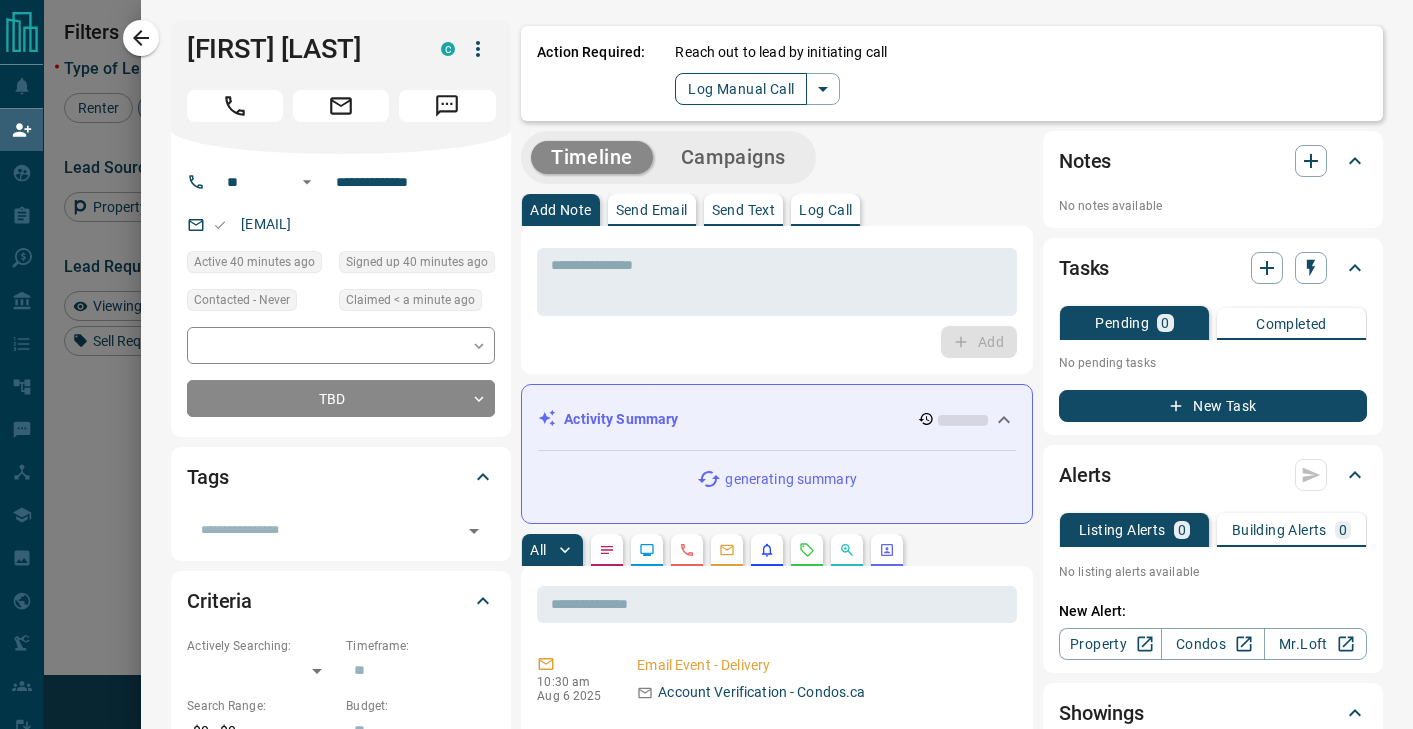 click on "Log Manual Call" at bounding box center [741, 89] 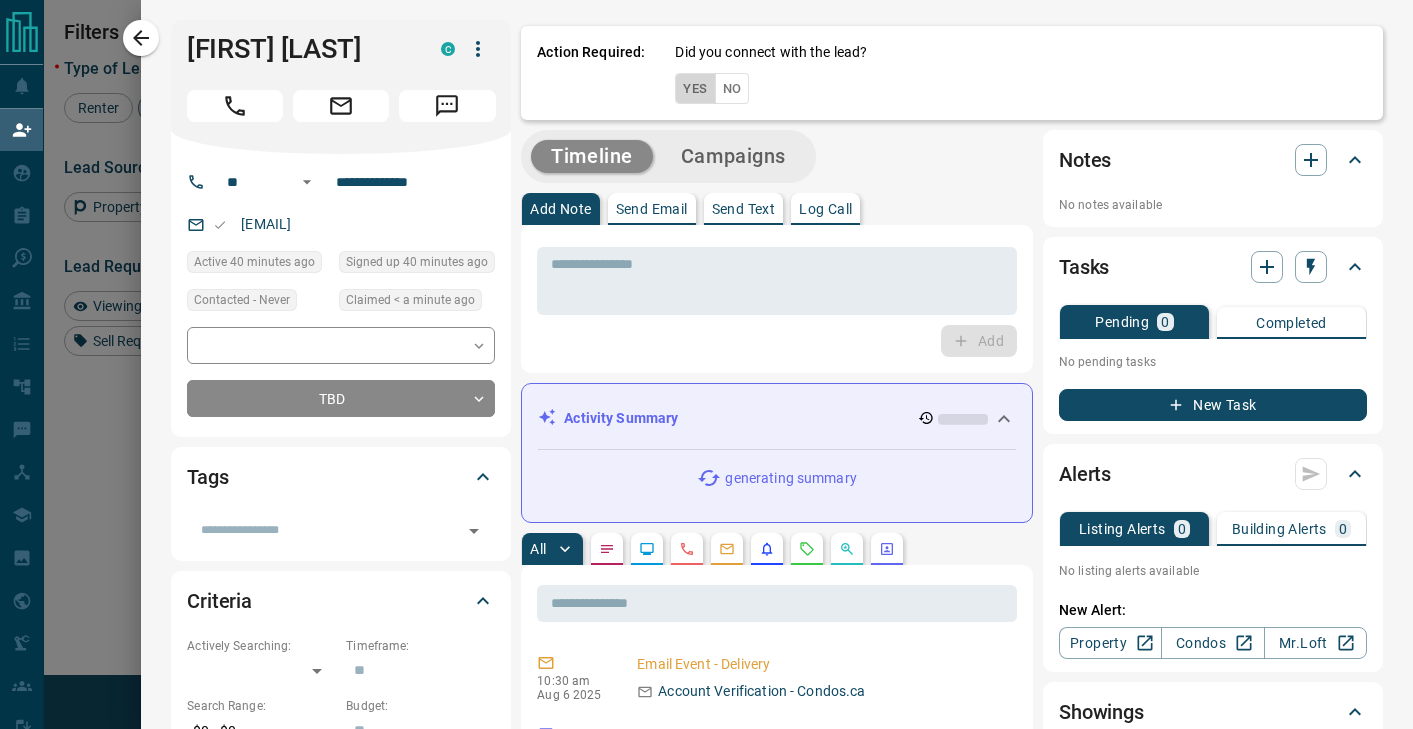 click on "Yes" at bounding box center (695, 88) 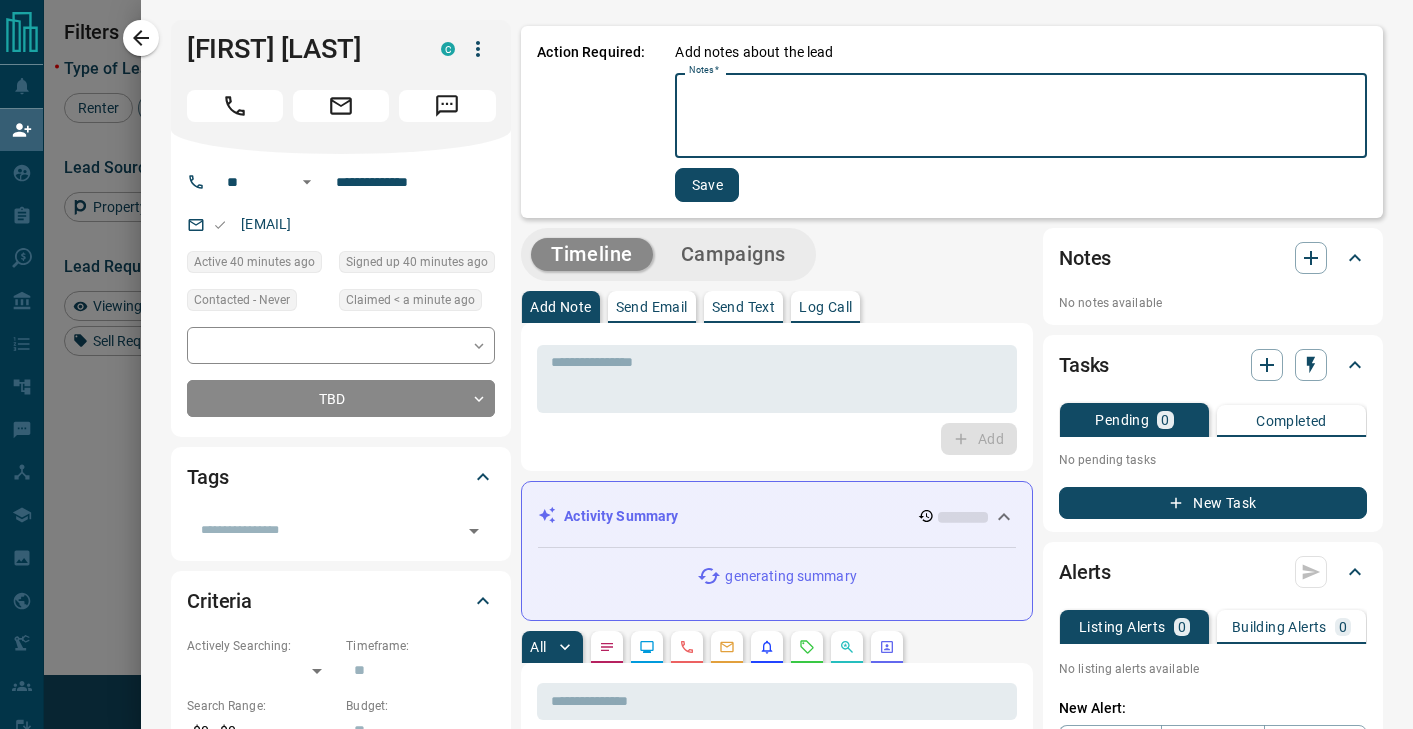 click on "Notes   *" at bounding box center [1021, 116] 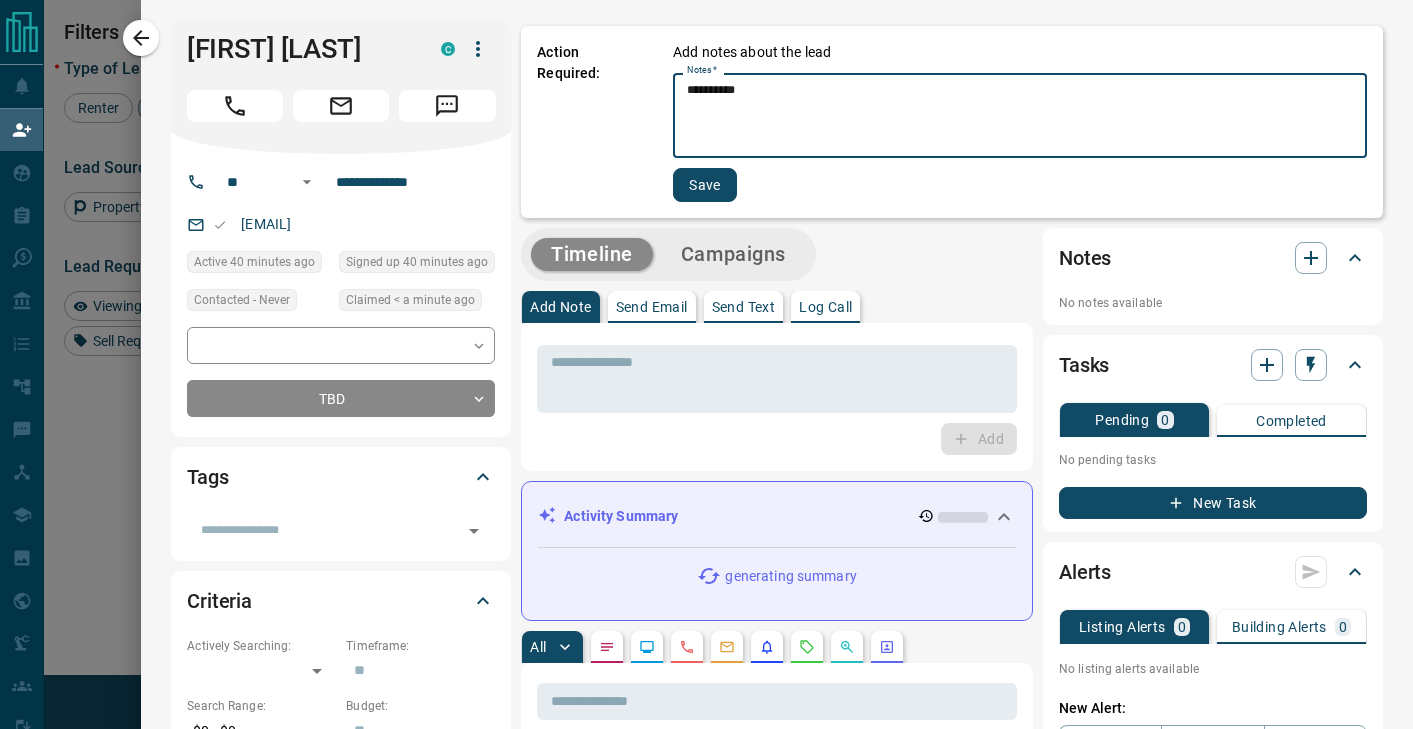 type on "*********" 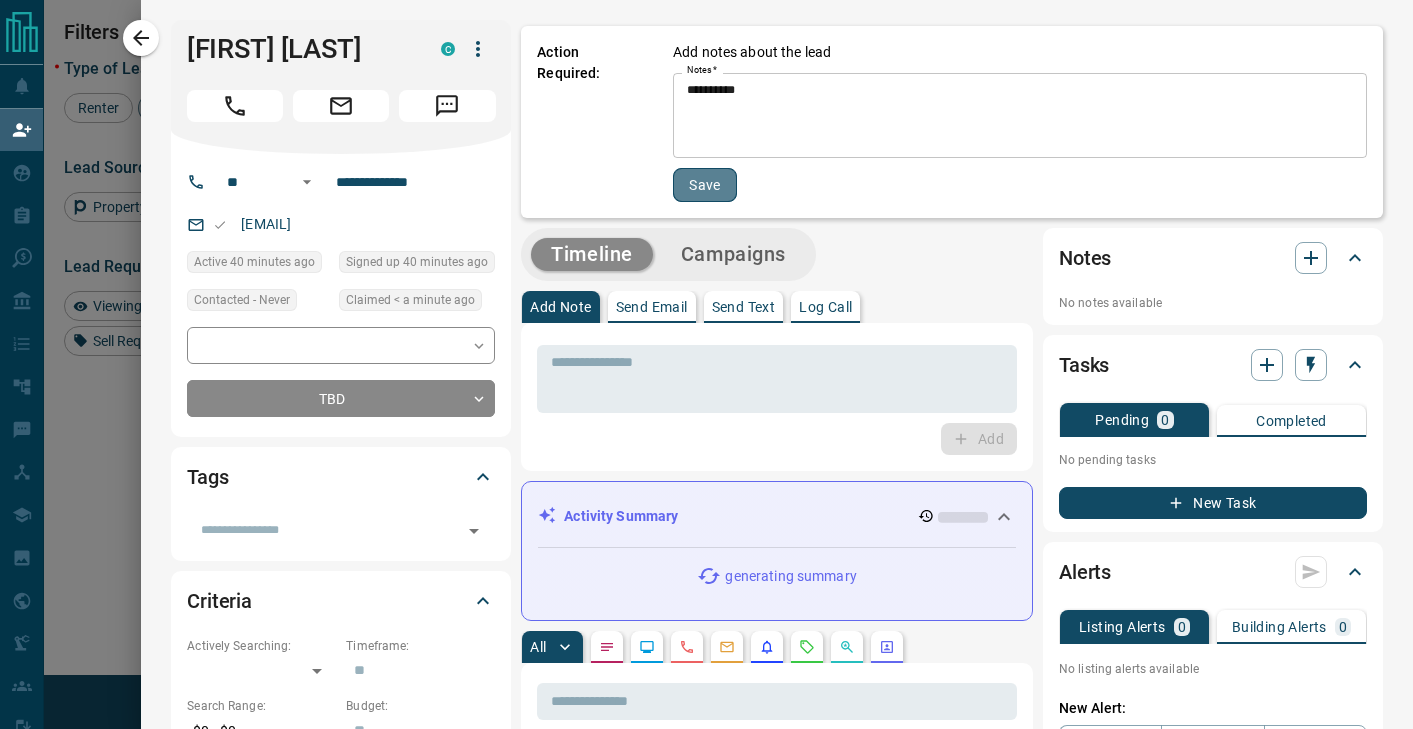 click on "Save" at bounding box center [705, 185] 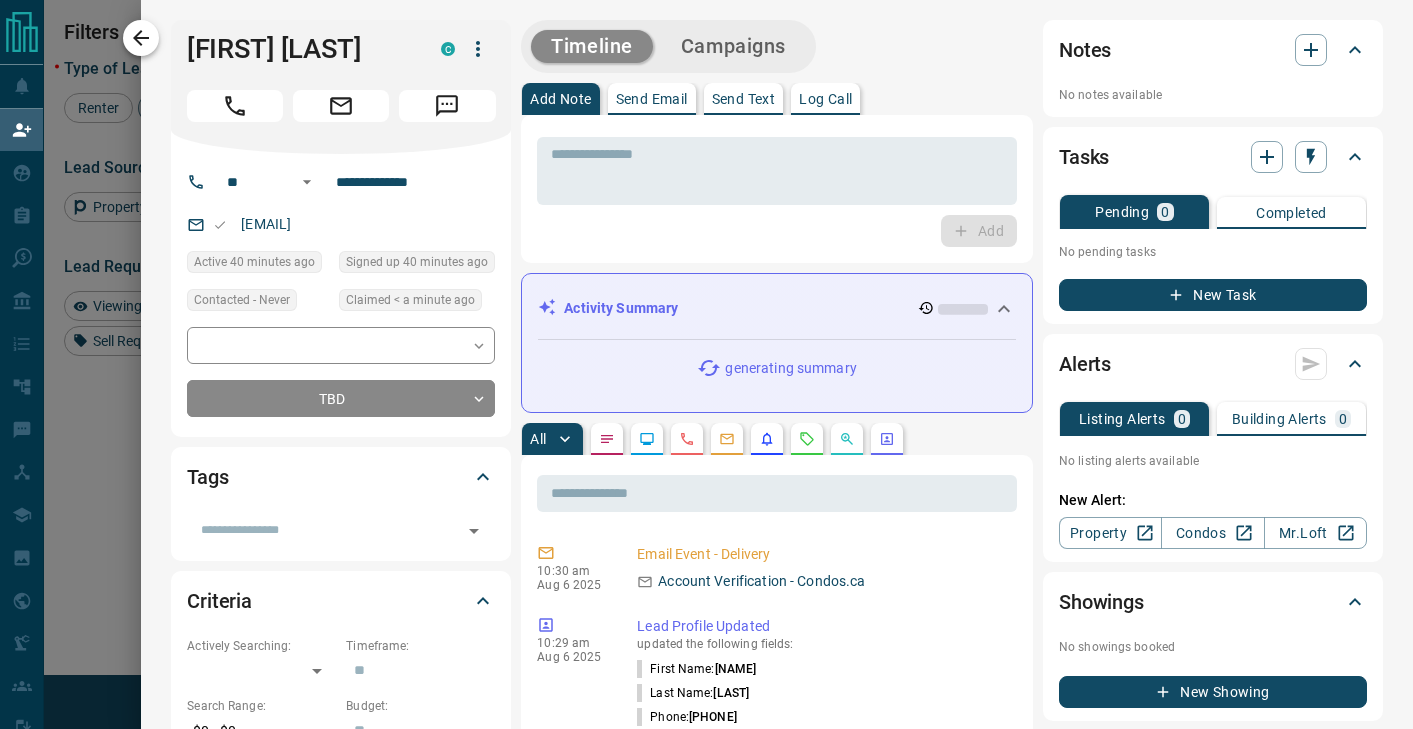 click 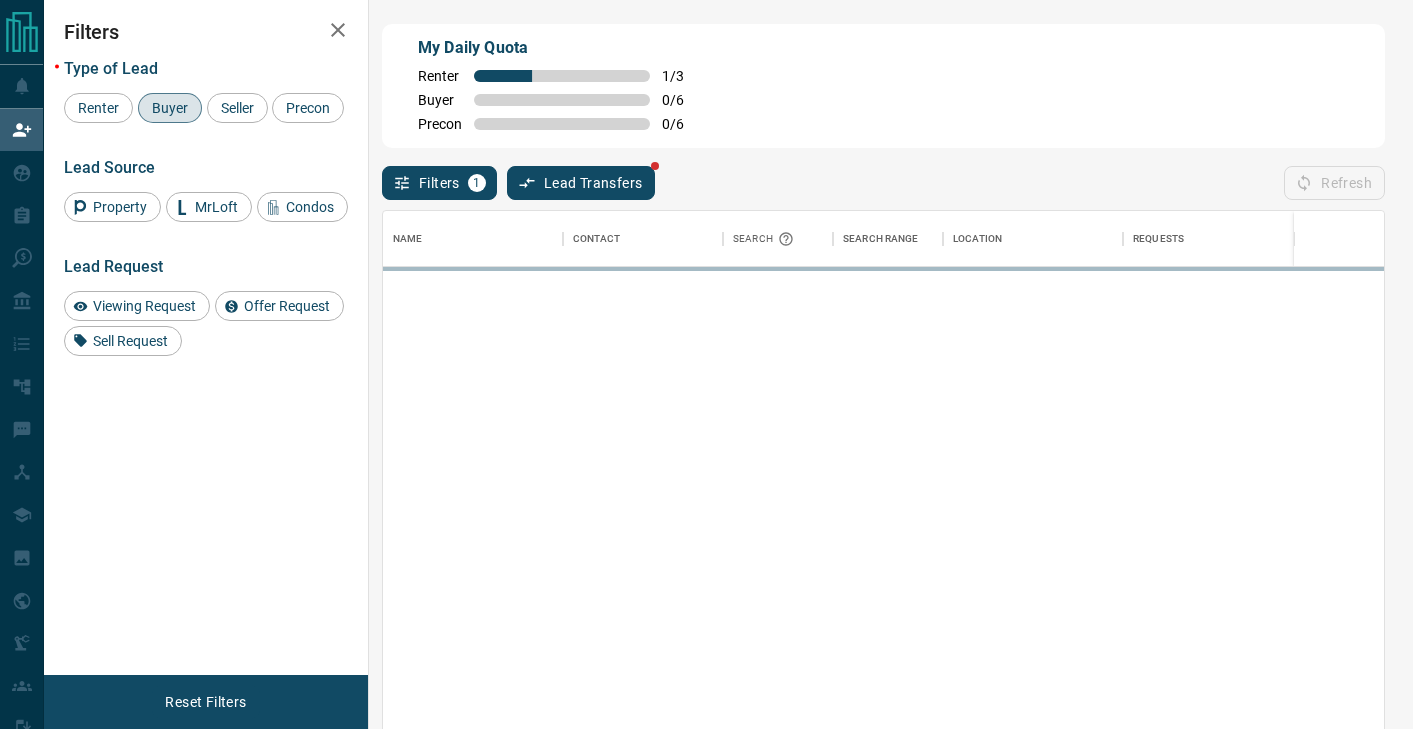 scroll, scrollTop: 1, scrollLeft: 1, axis: both 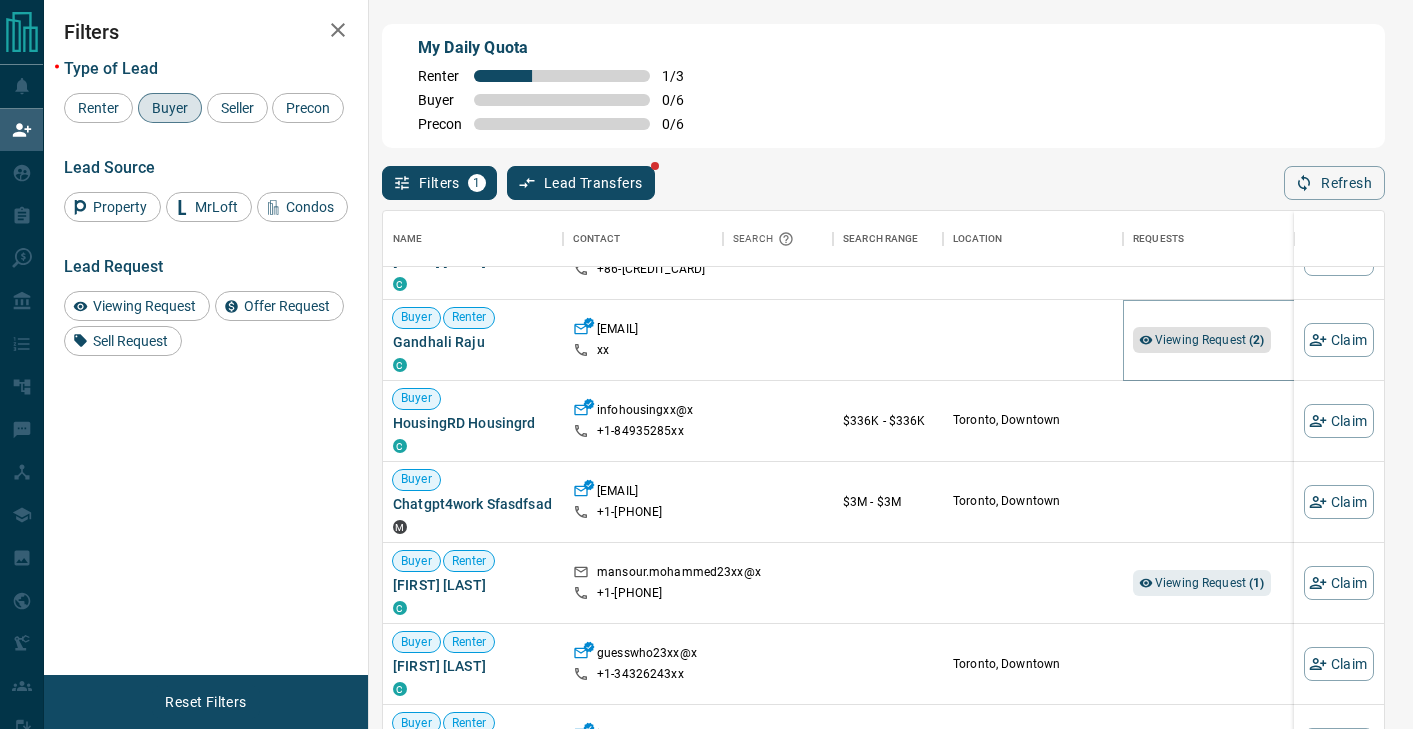 click on "Viewing Request   ( 2 )" at bounding box center [1210, 340] 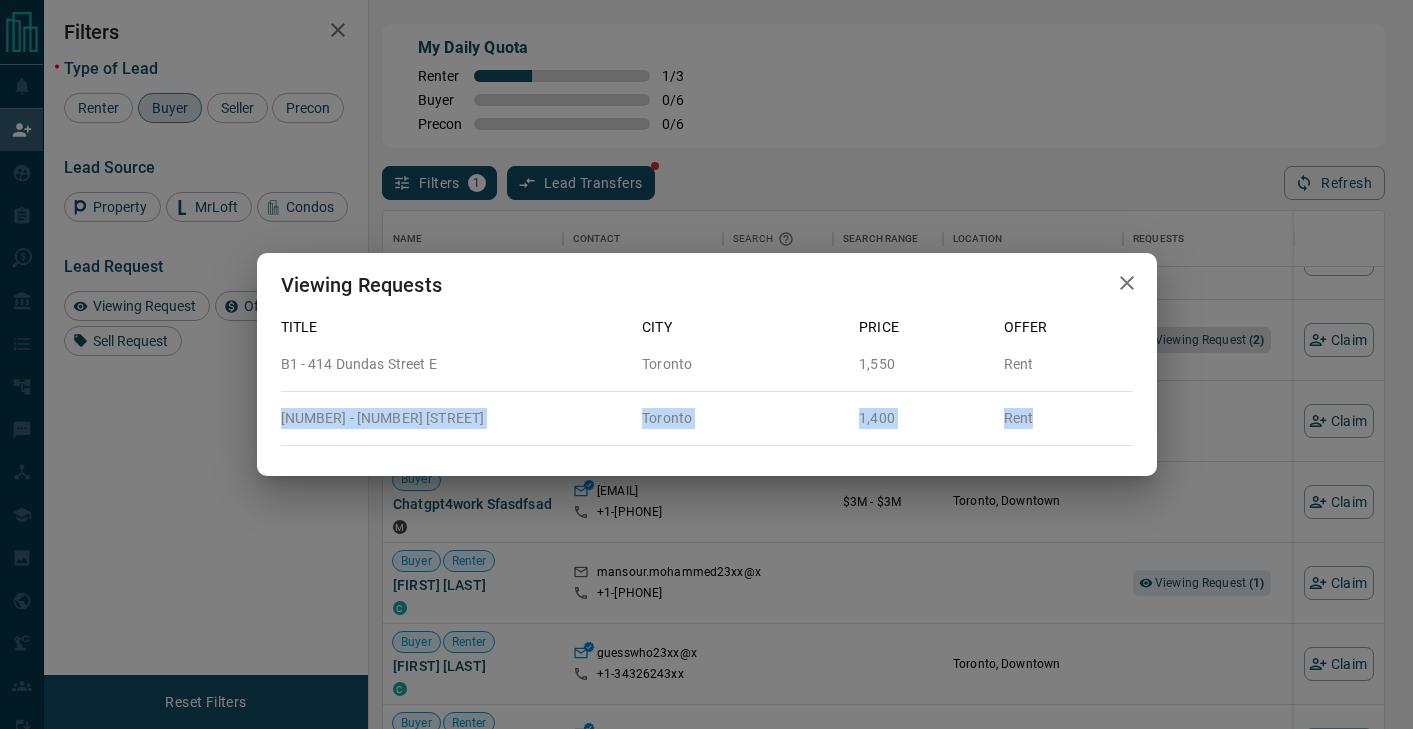 click on "Viewing Requests Title City Price Offer B1 - 414 Dundas Street E Toronto 1,550 Rent 1701 - 28 Freeland Street Toronto 1,400 Rent" at bounding box center (706, 364) 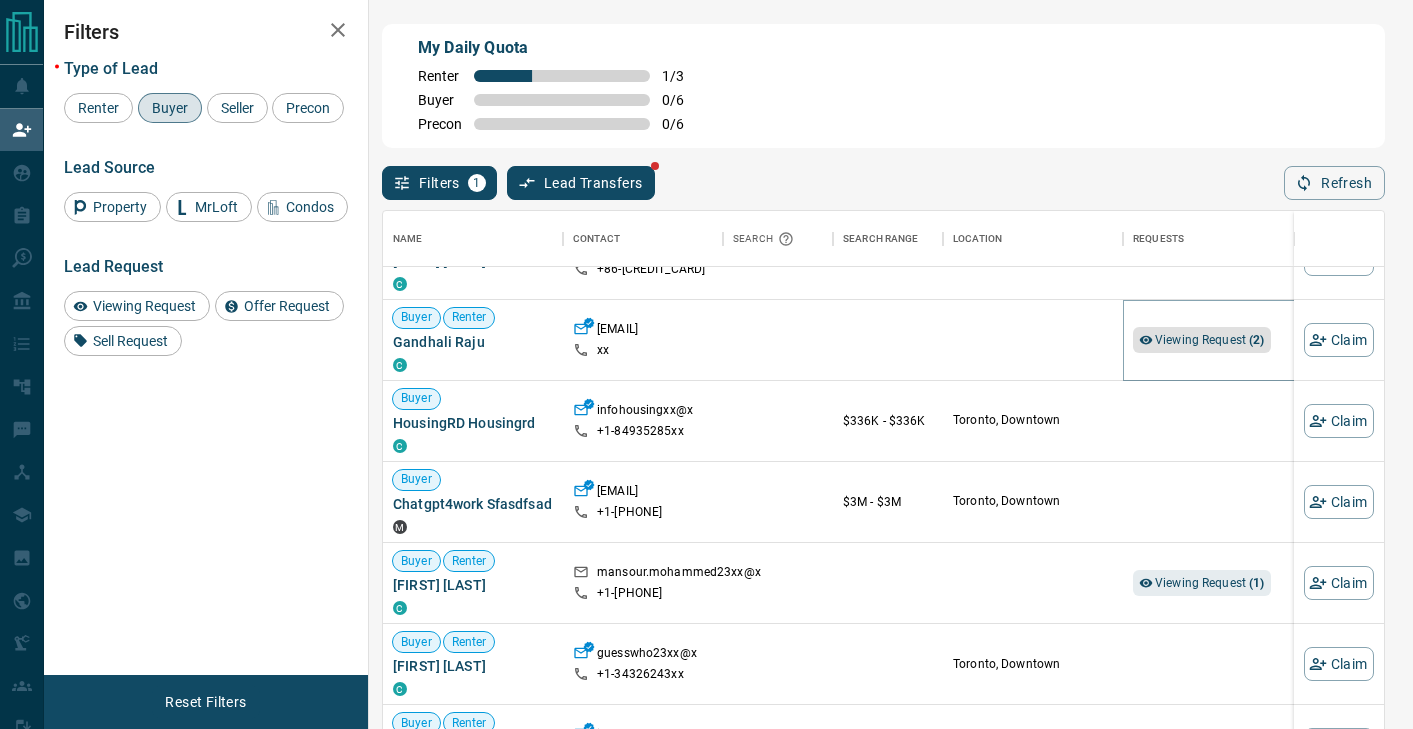 click on "Viewing Request   ( 2 )" at bounding box center [1210, 340] 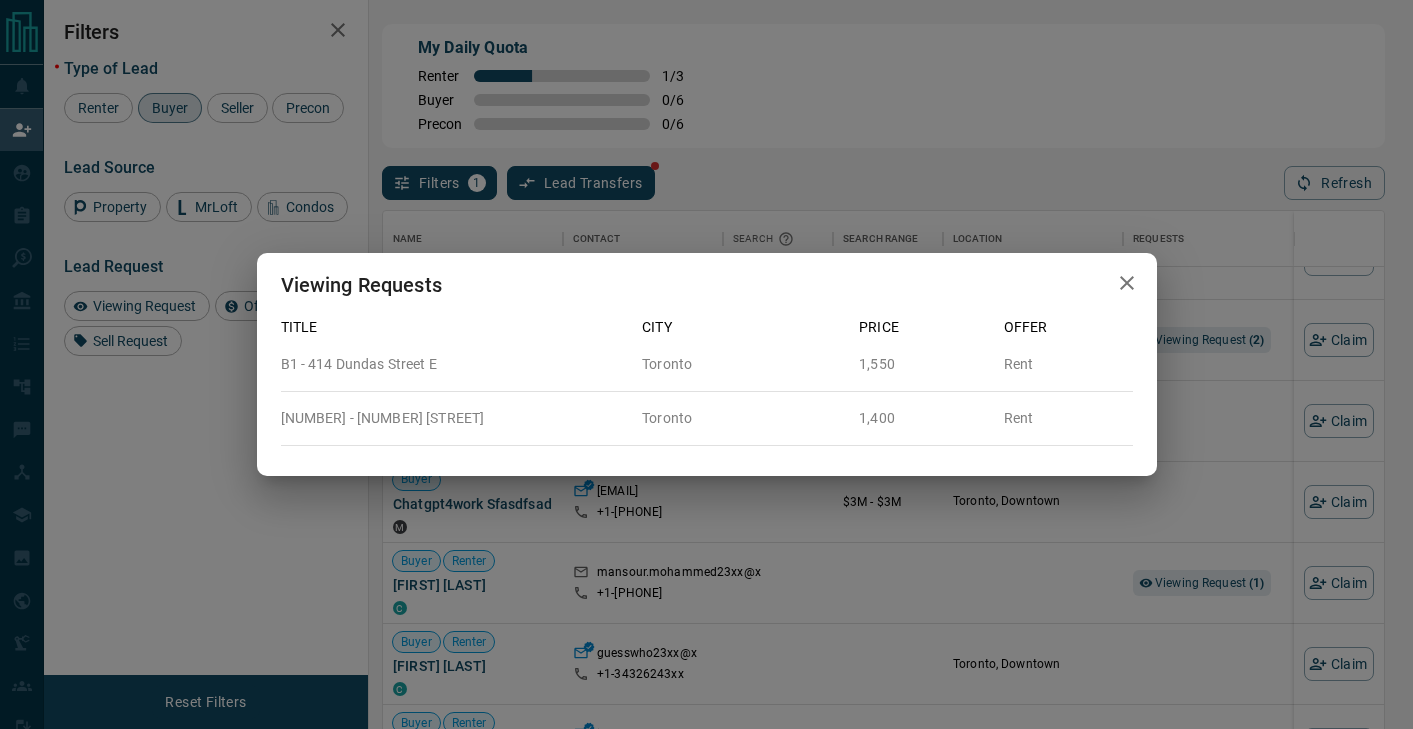 click 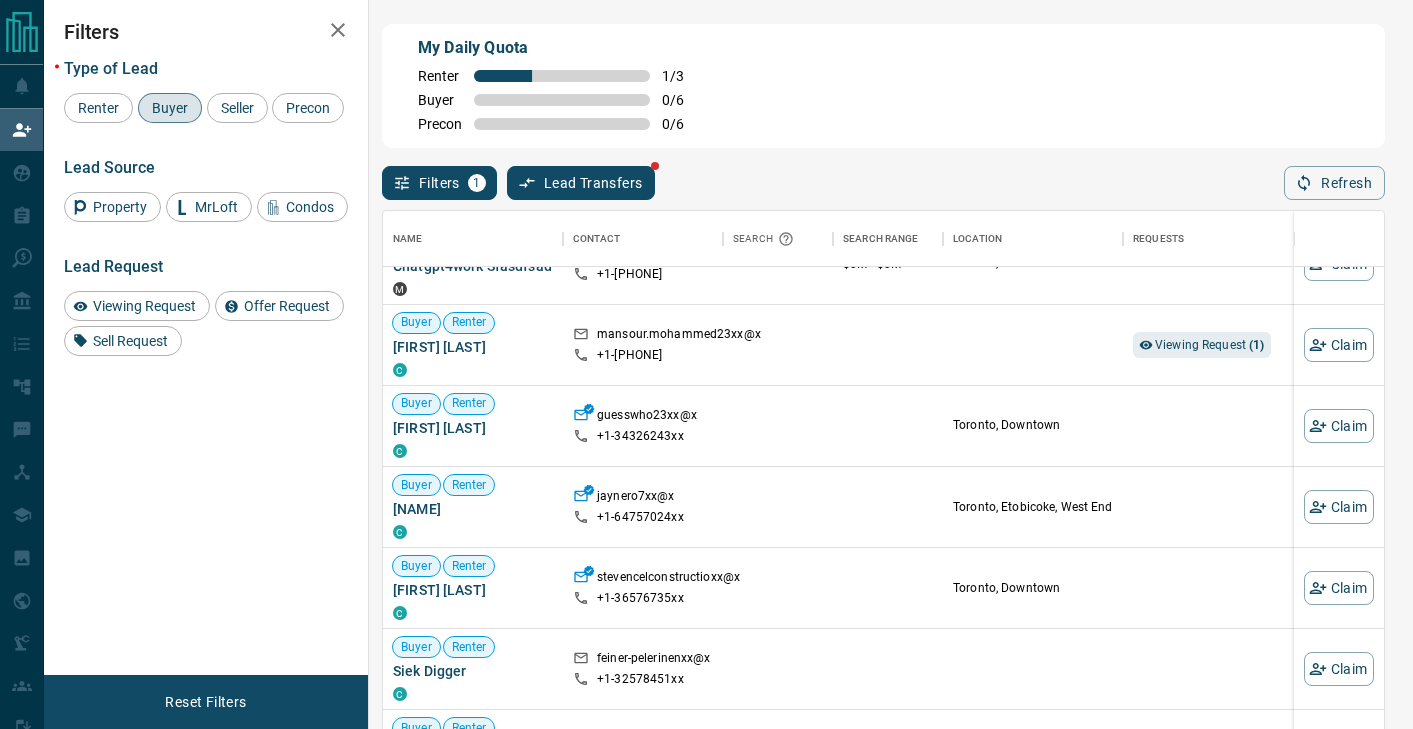 scroll, scrollTop: 360, scrollLeft: 0, axis: vertical 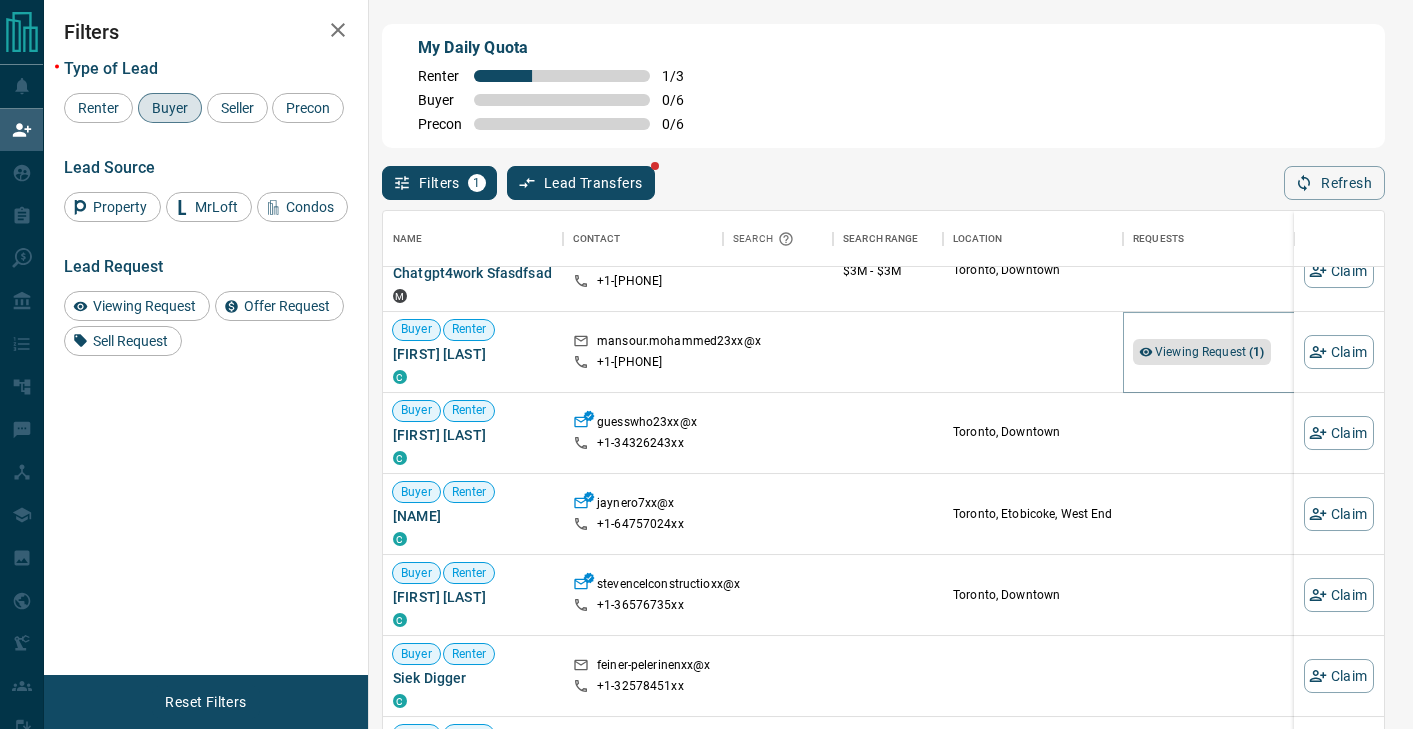 click on "Viewing Request   ( 1 )" at bounding box center [1210, 352] 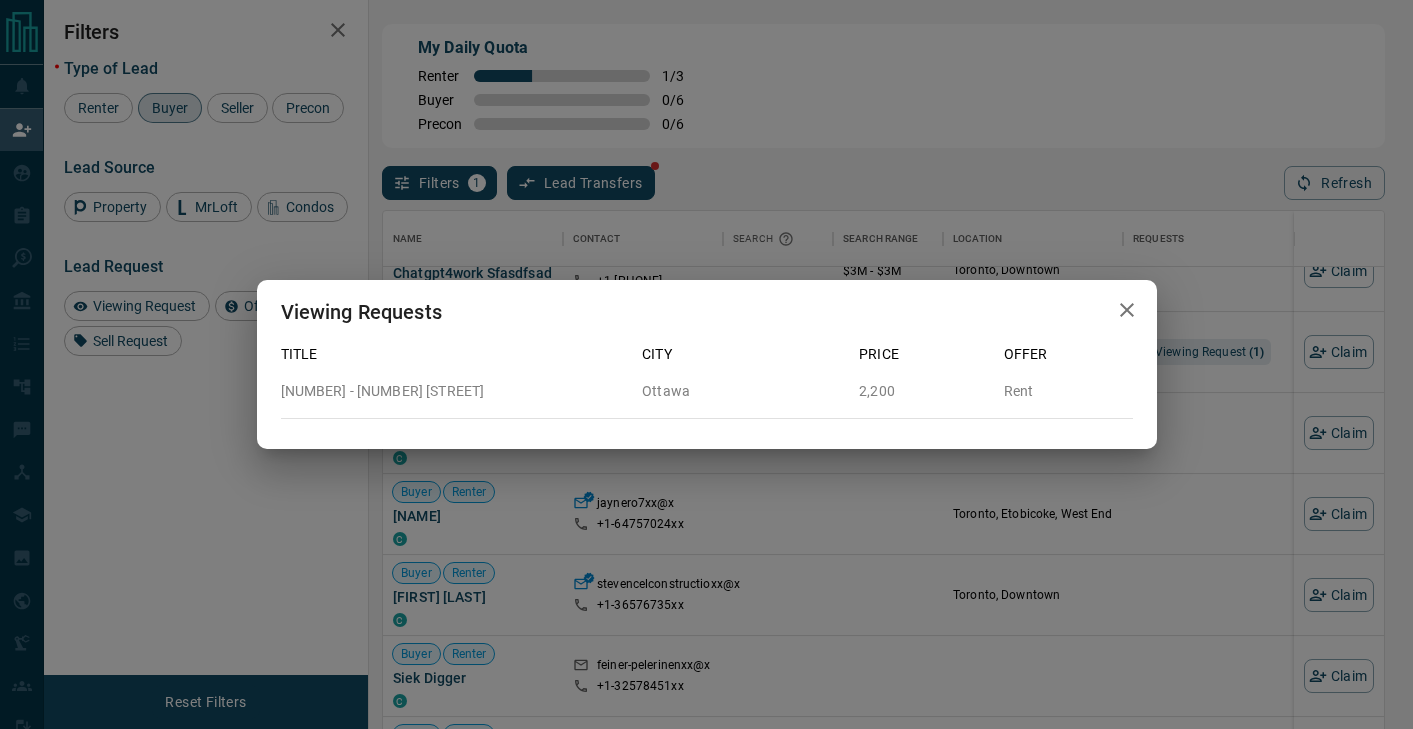 click 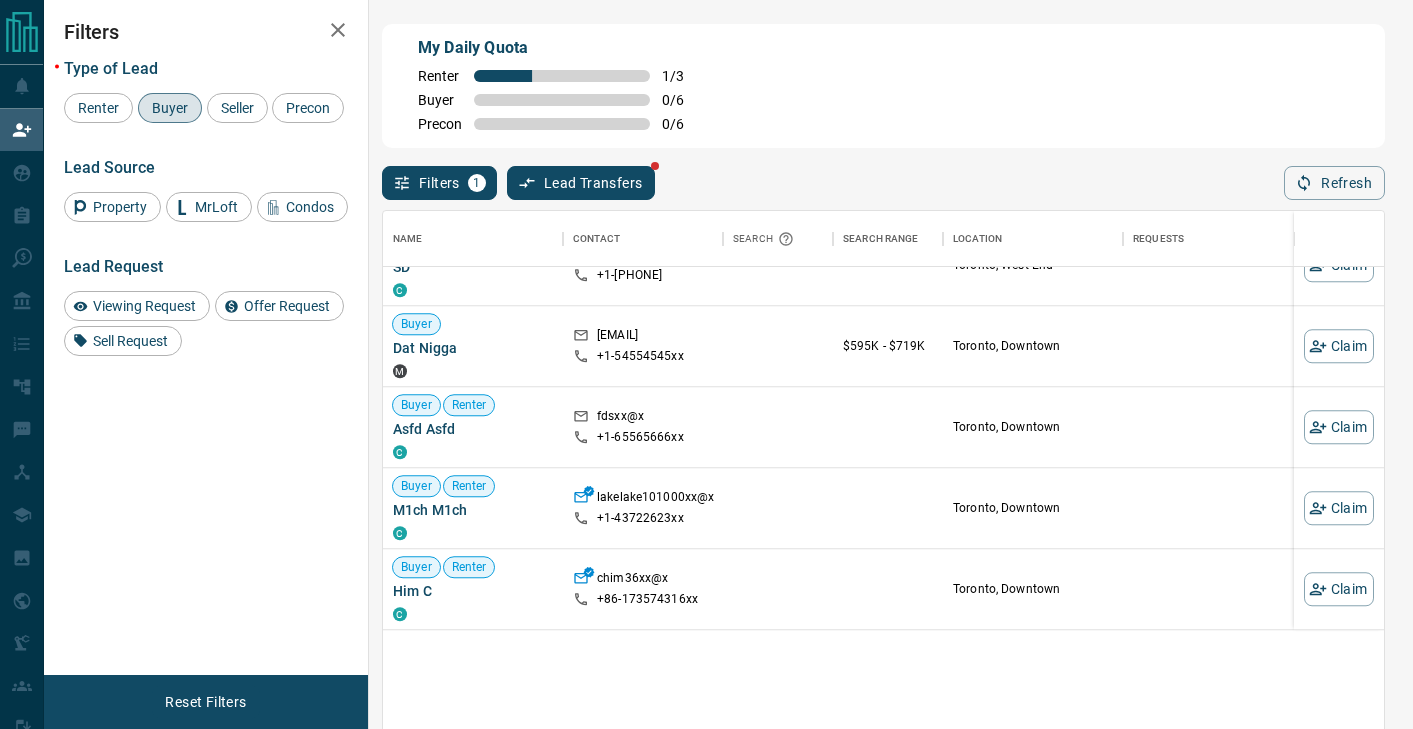 scroll, scrollTop: 0, scrollLeft: 0, axis: both 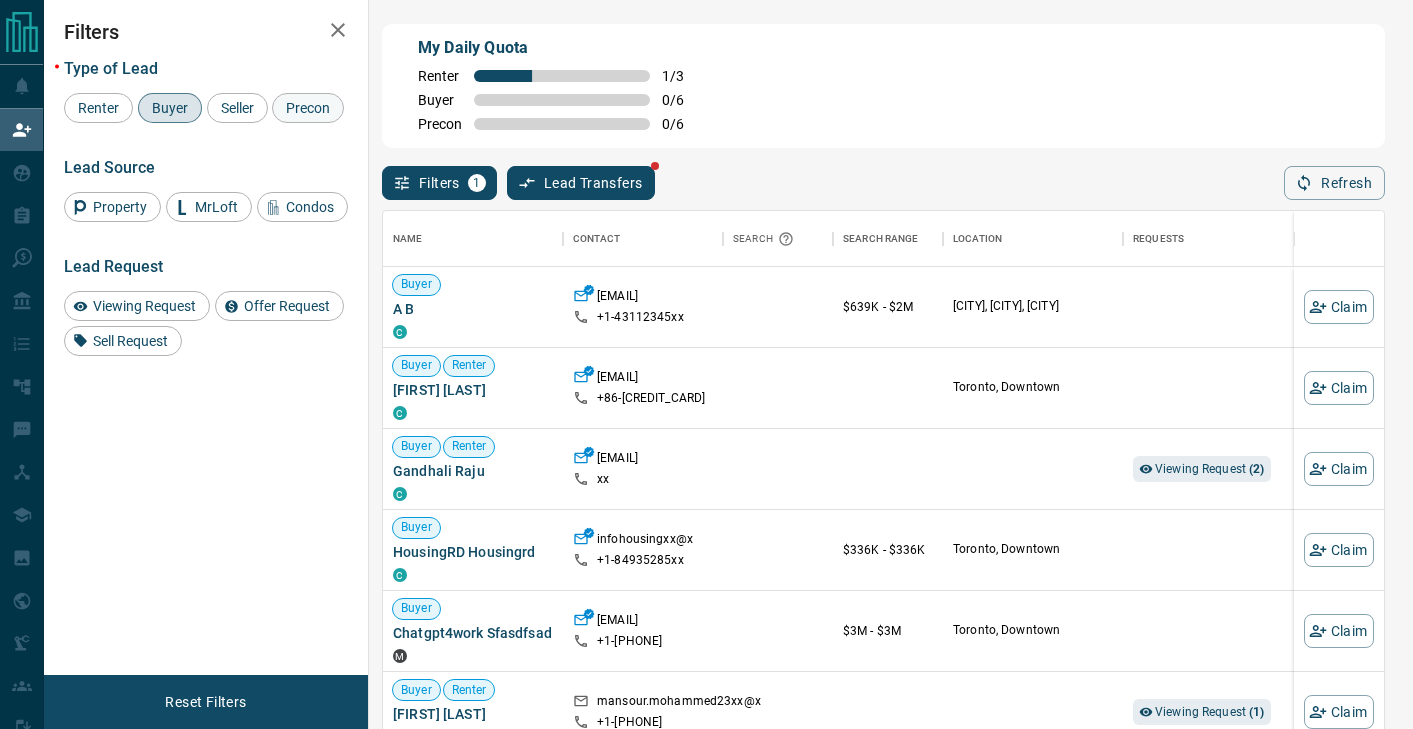 click on "Precon" at bounding box center [308, 108] 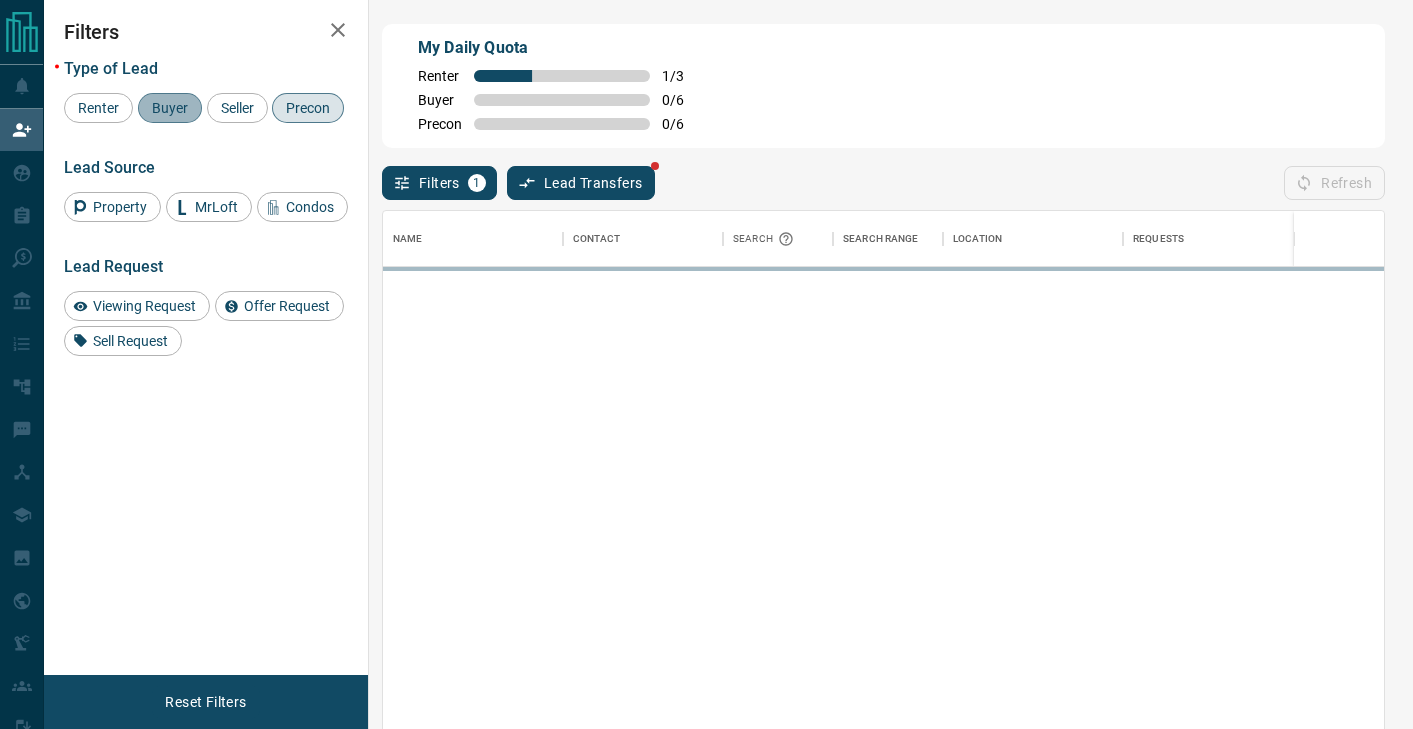 click on "Buyer" at bounding box center (170, 108) 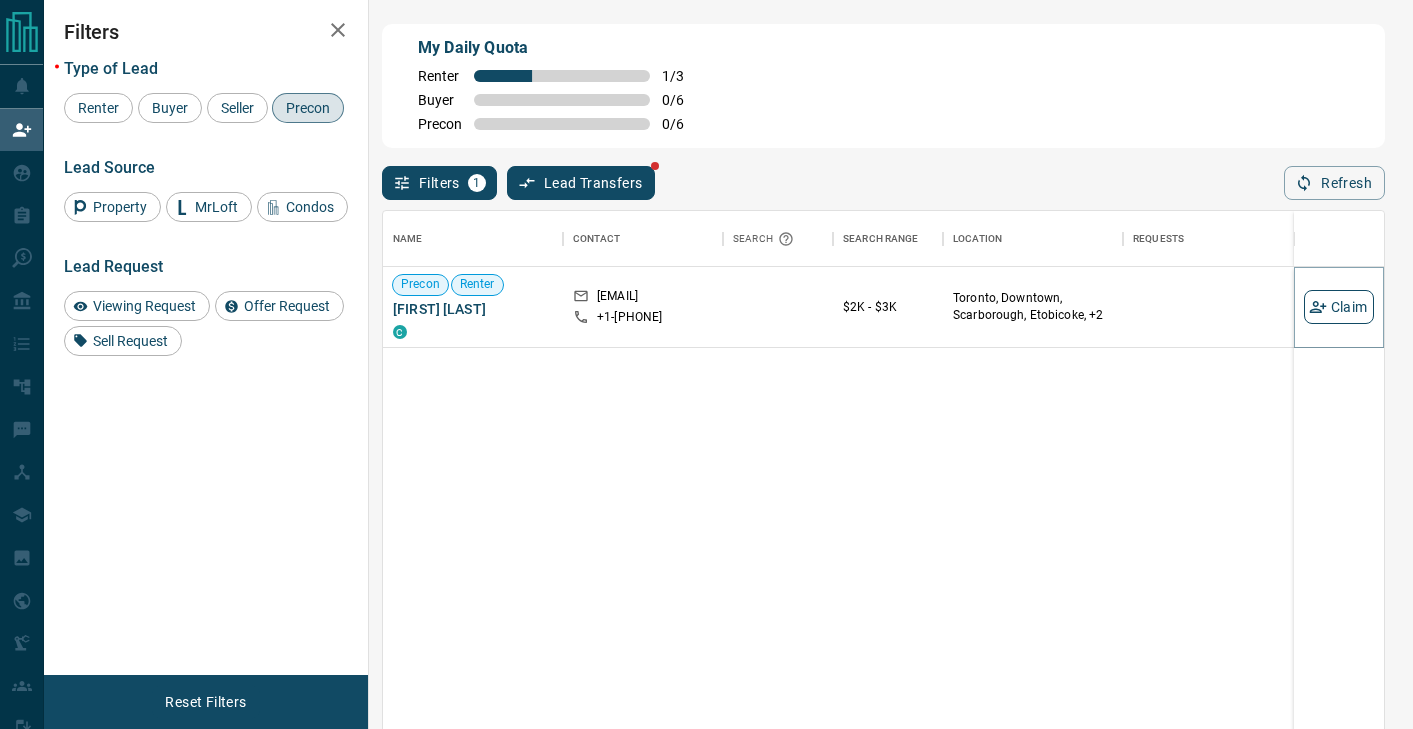 click on "Claim" at bounding box center [1339, 307] 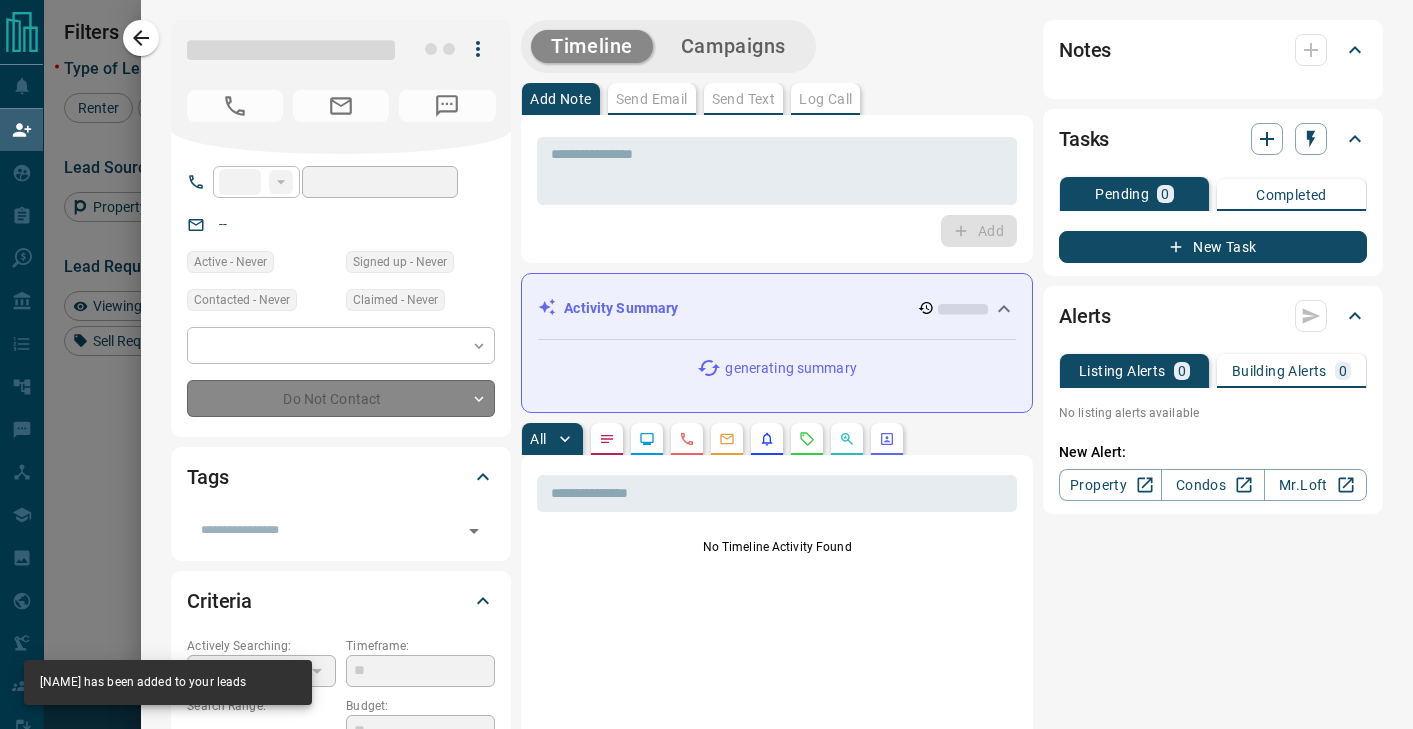 type on "**" 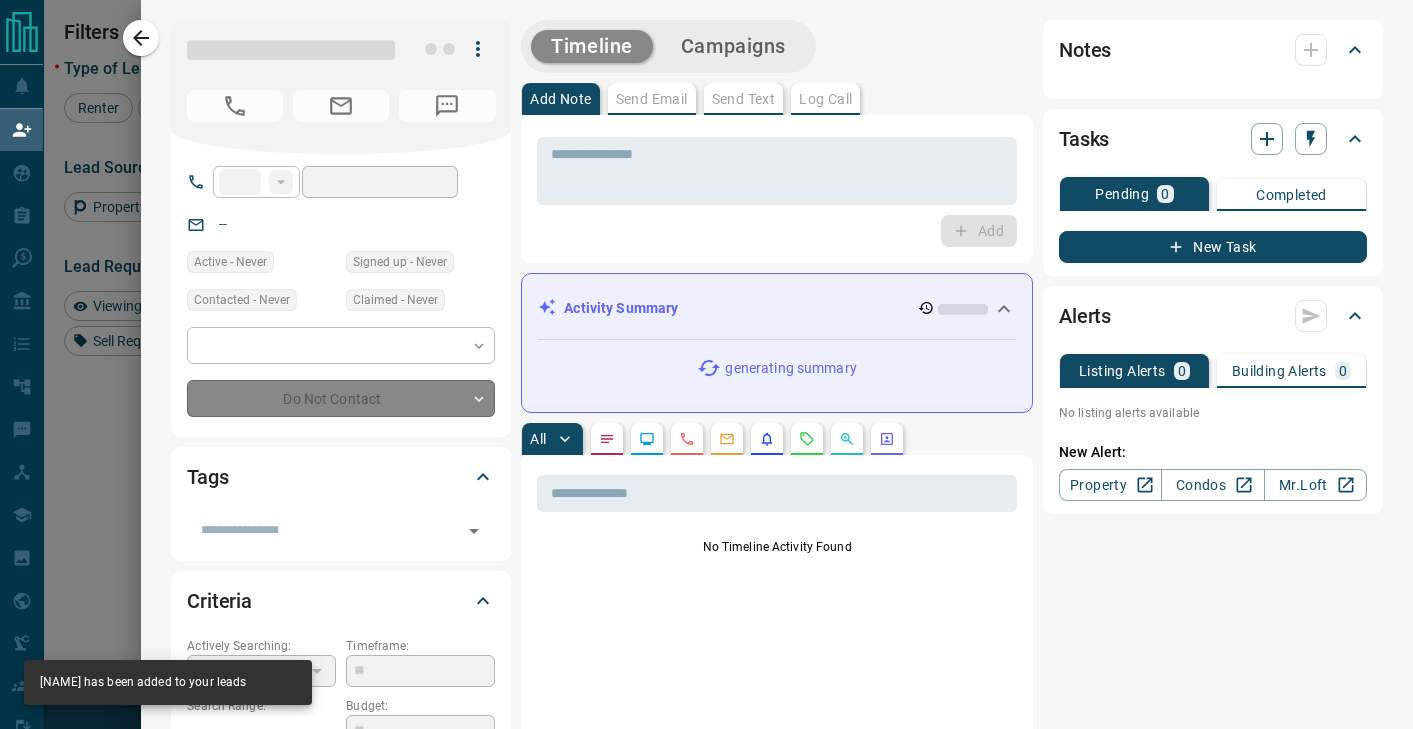 type on "**********" 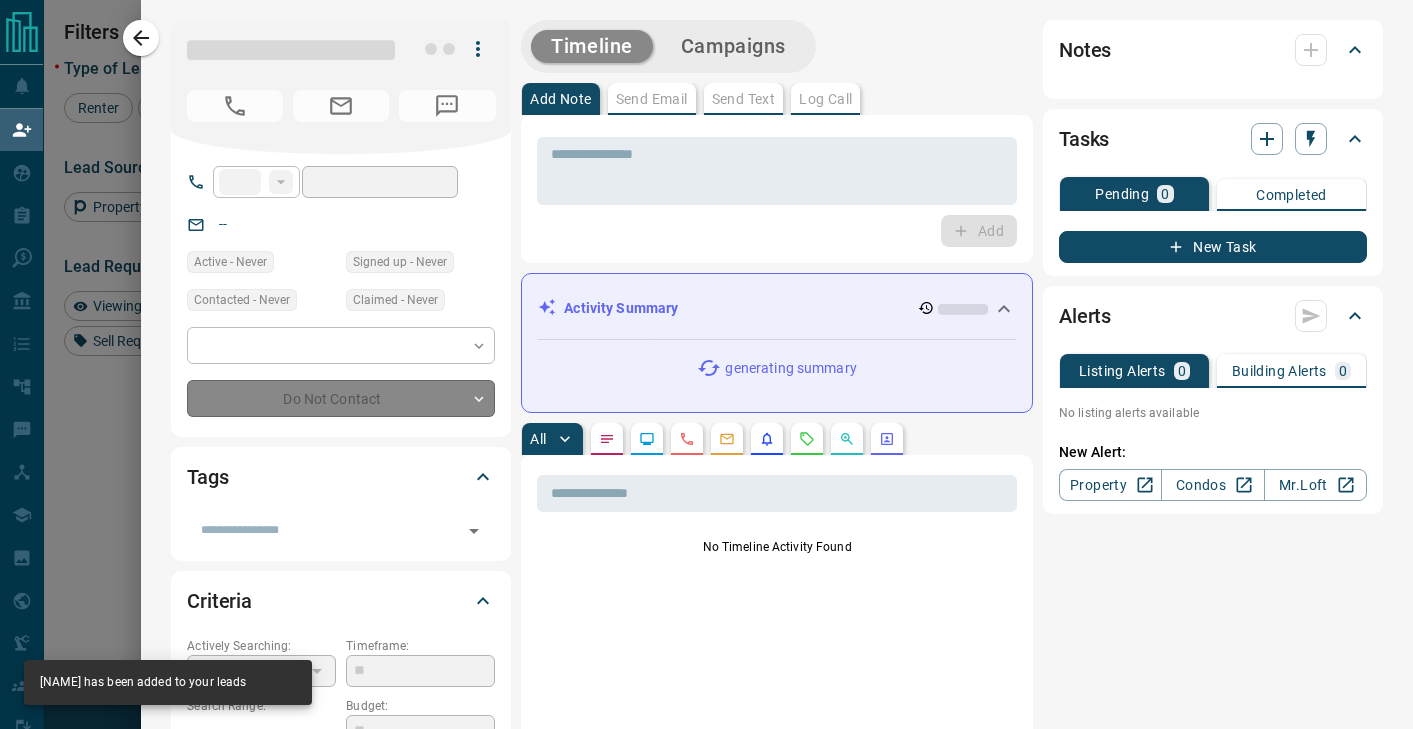 type on "**********" 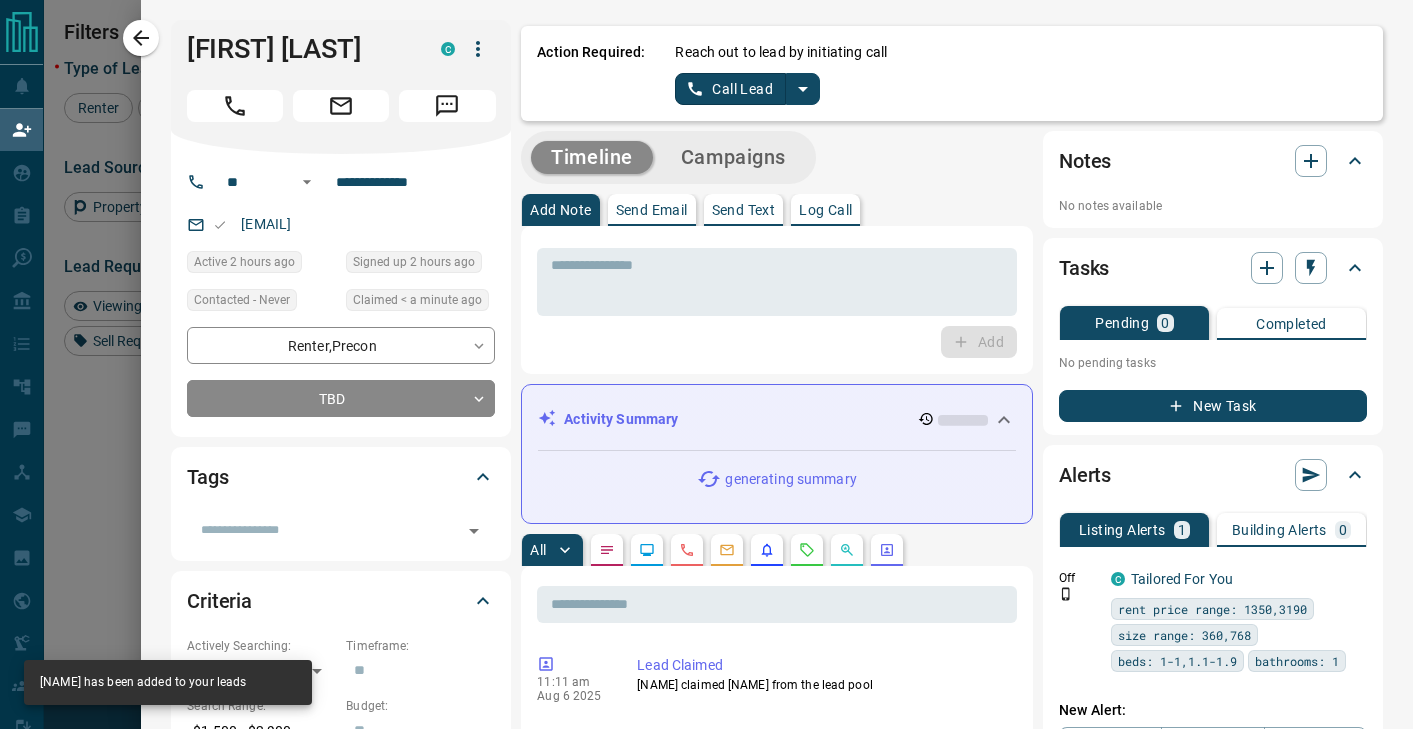 click 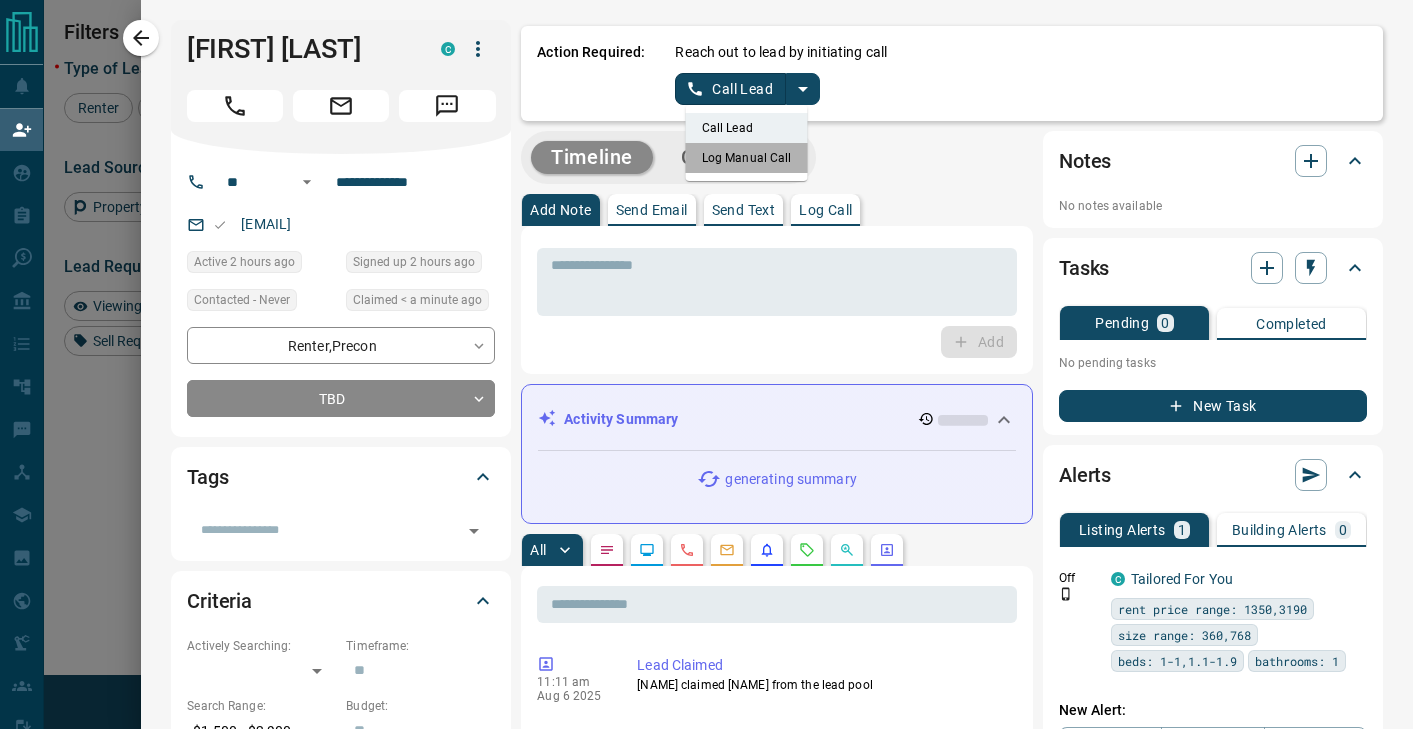 click on "Log Manual Call" at bounding box center [747, 158] 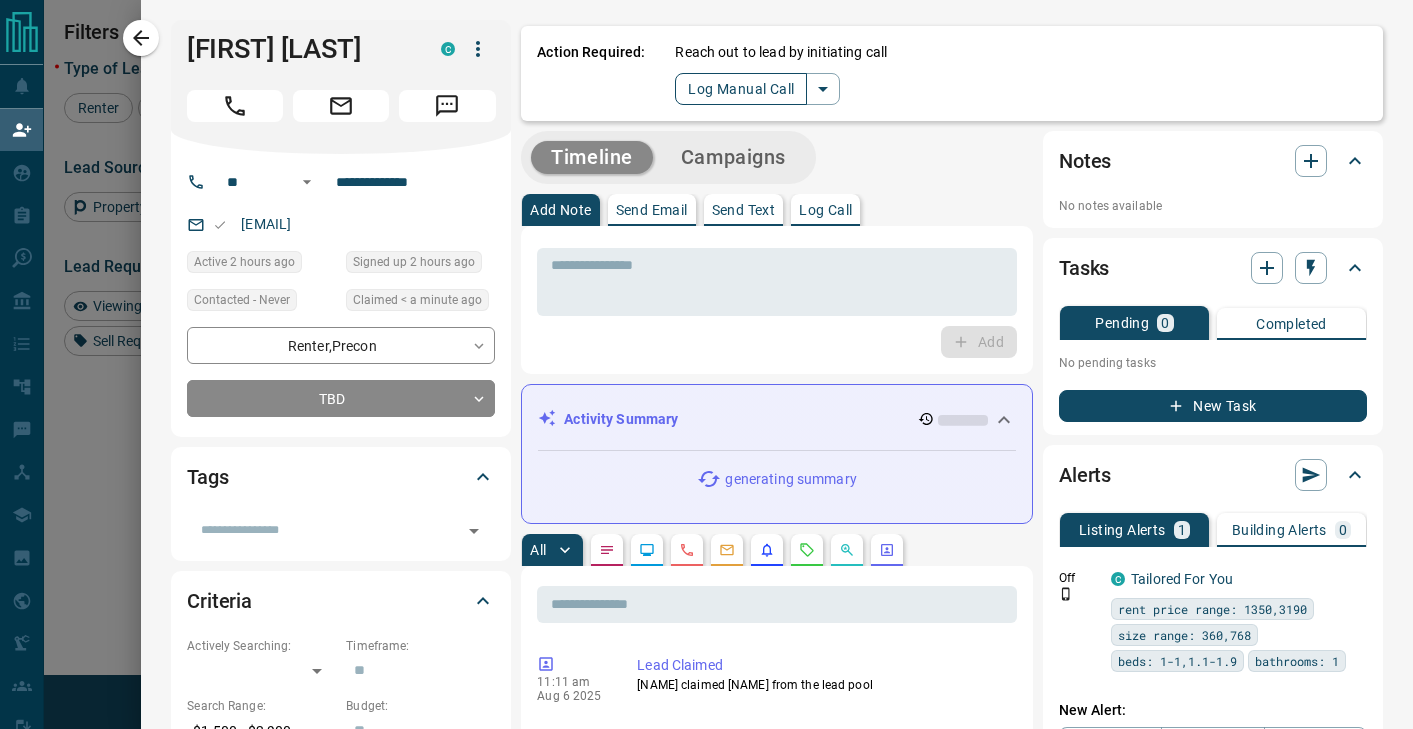 click on "Log Manual Call" at bounding box center (741, 89) 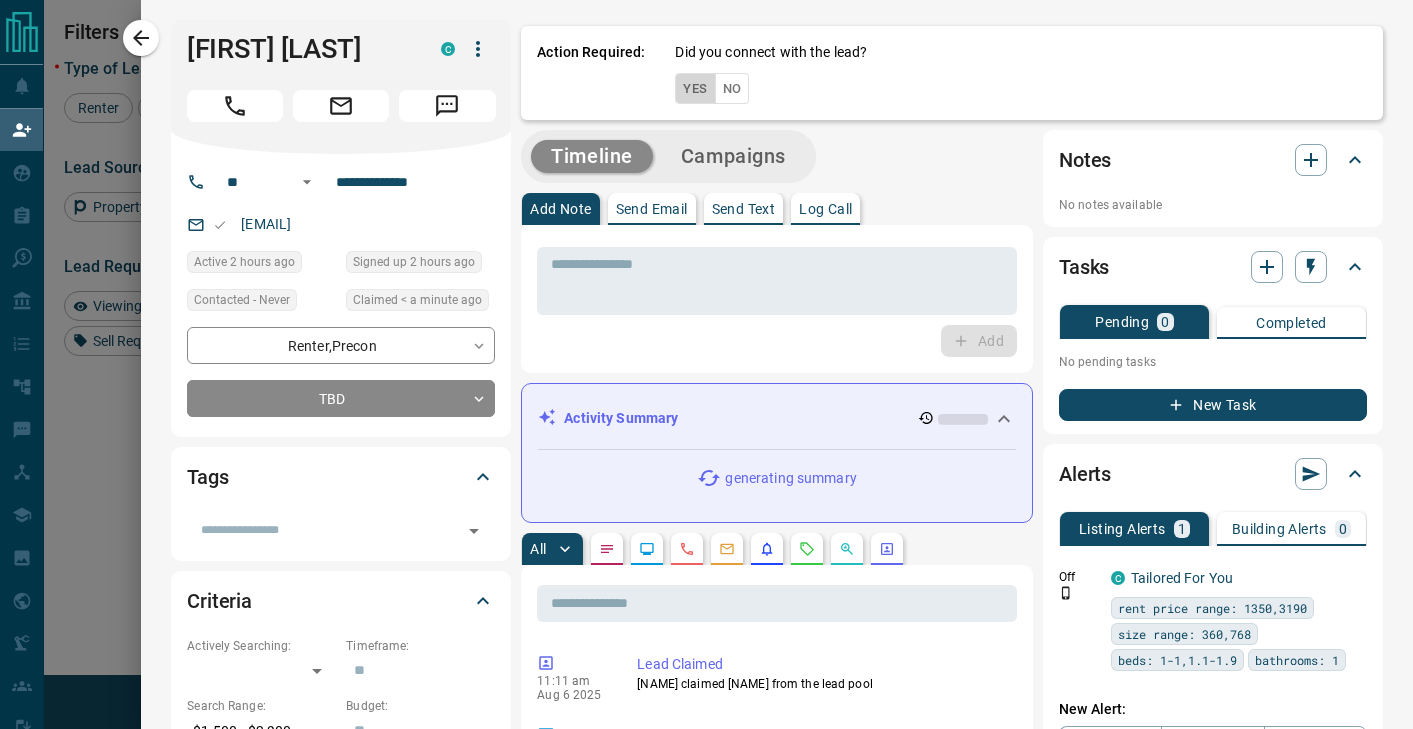 click on "Yes" at bounding box center (695, 88) 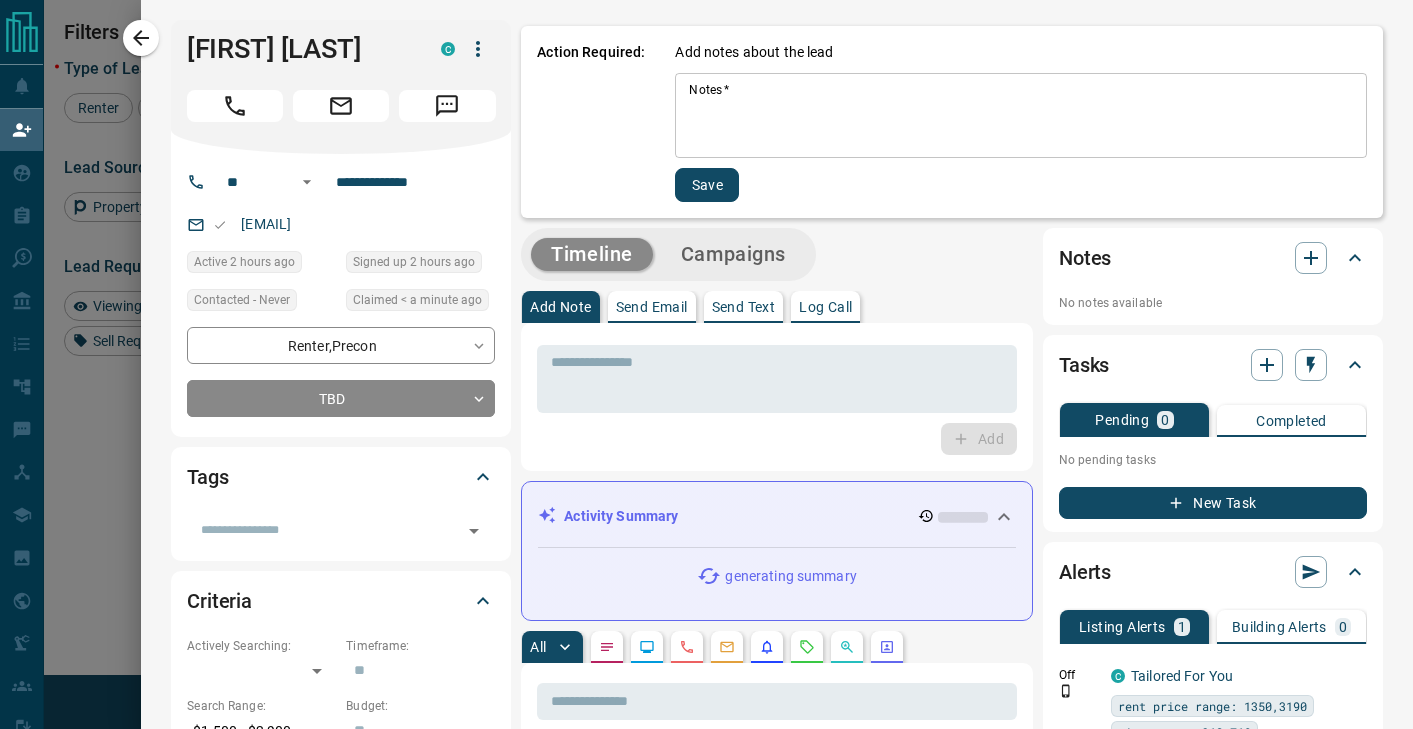 click on "Notes   *" at bounding box center (1021, 116) 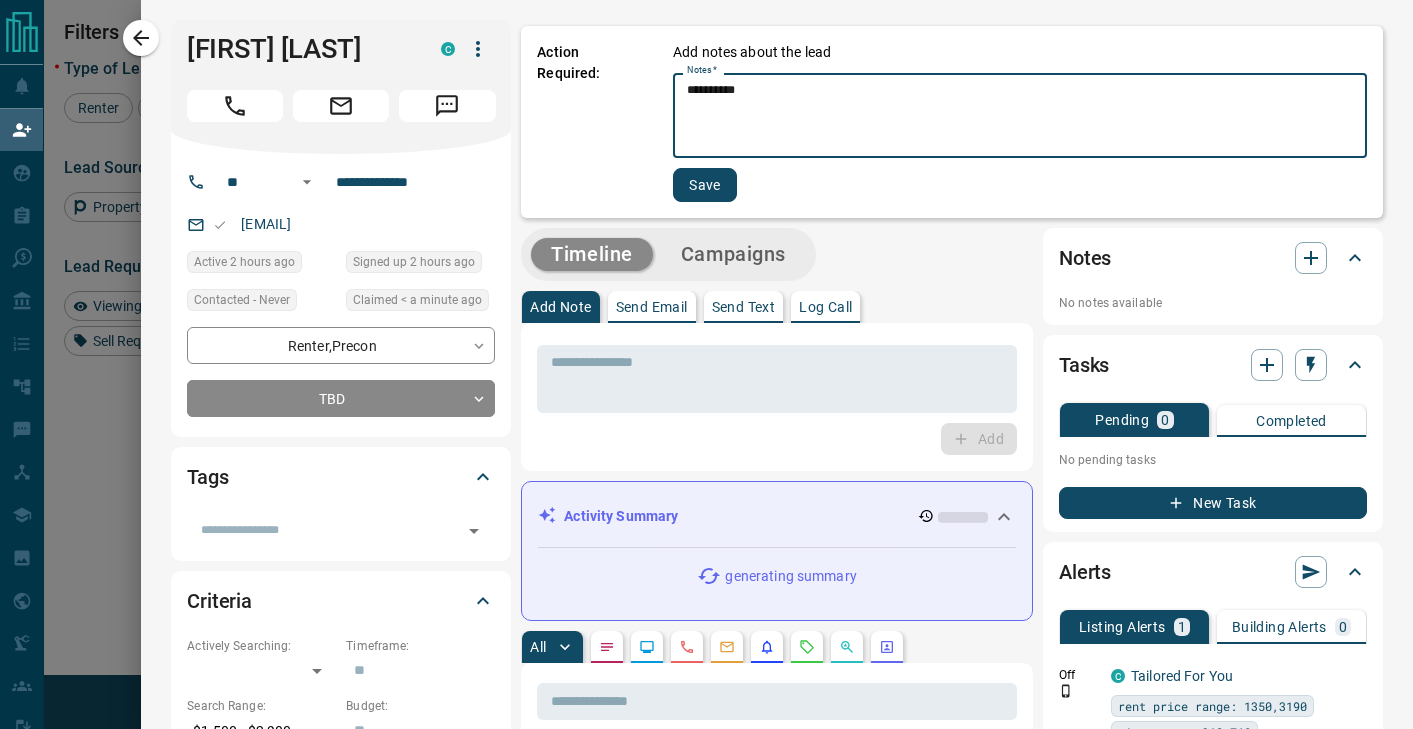 type on "*********" 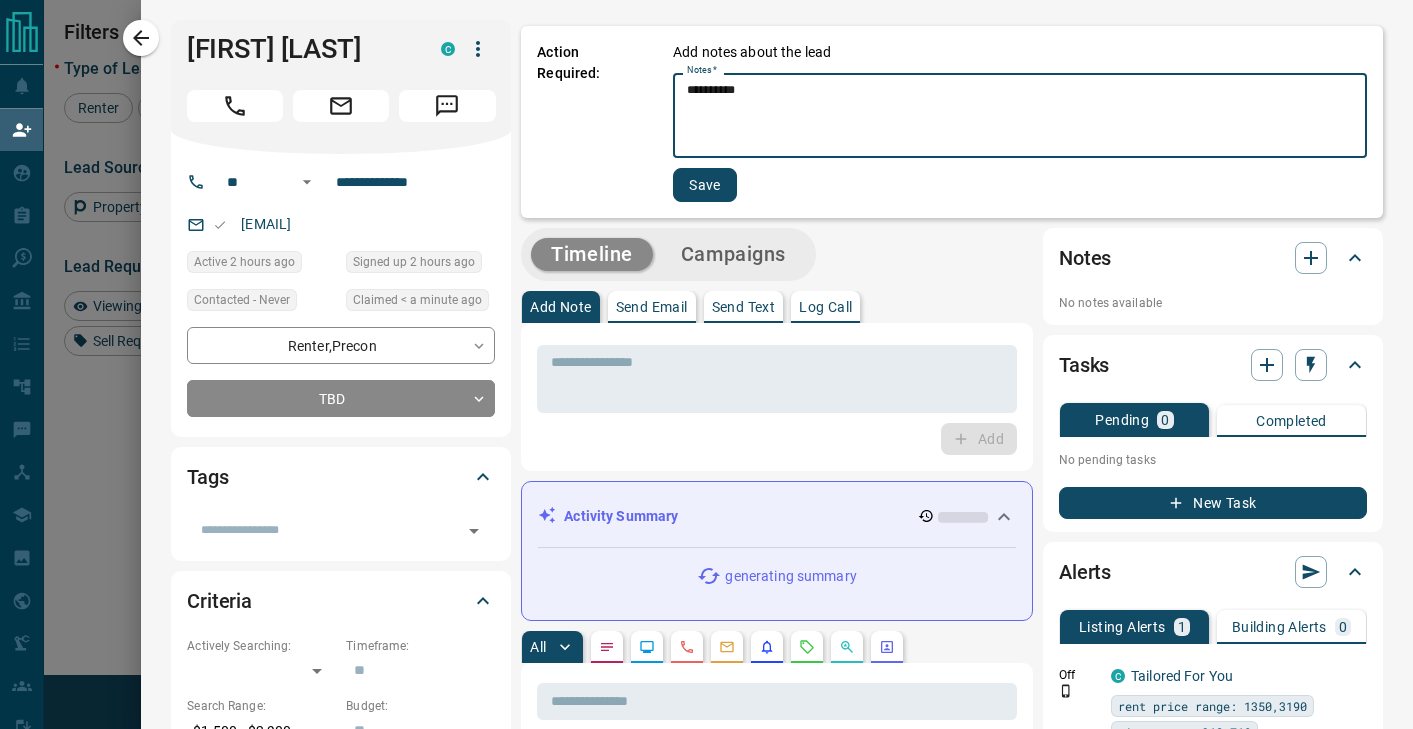 click on "Save" at bounding box center (705, 185) 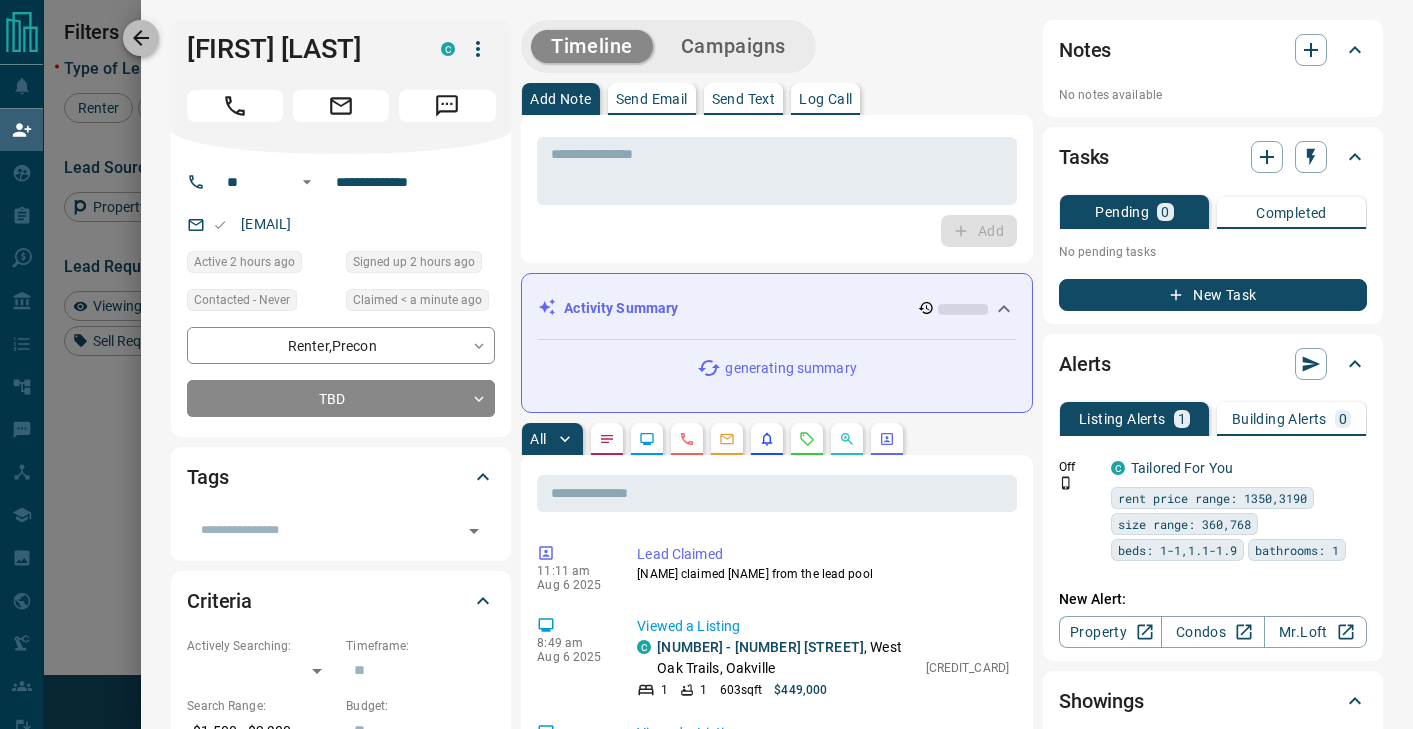 click 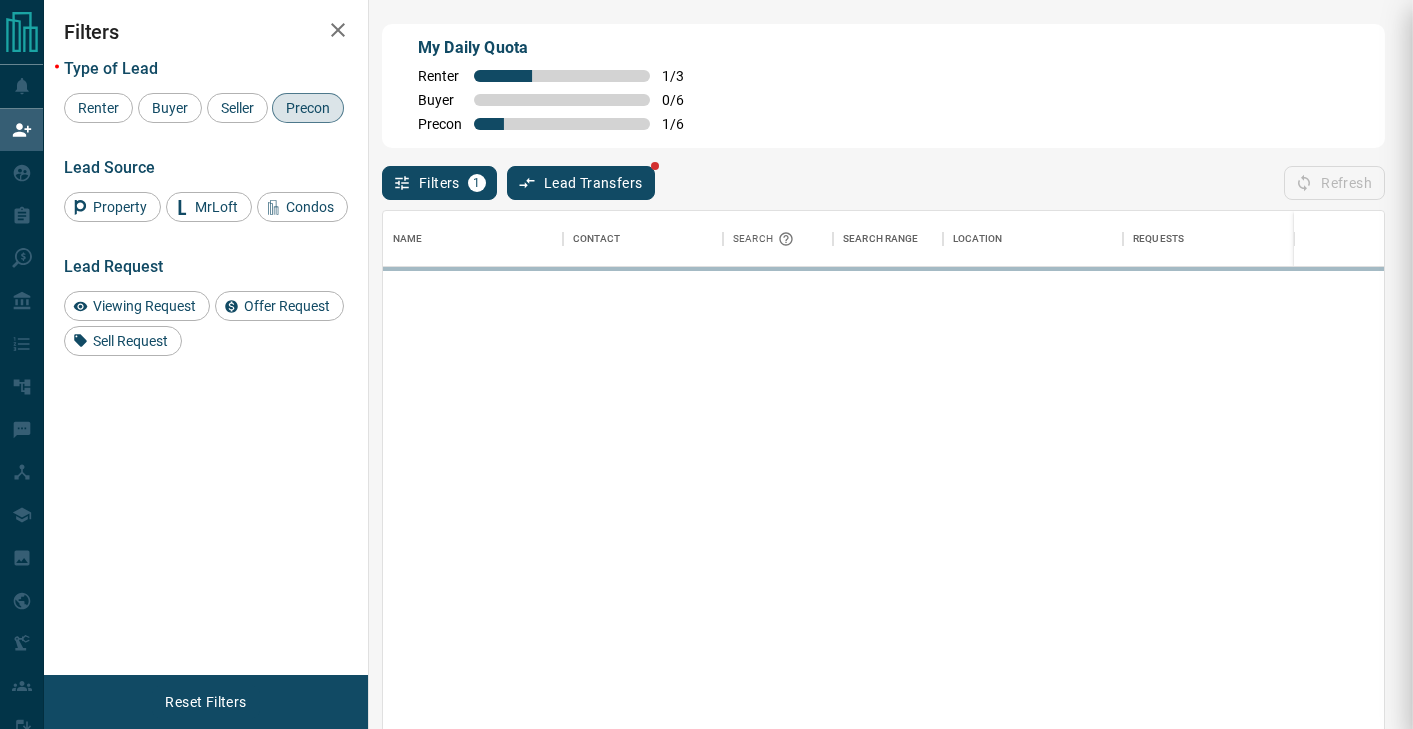 scroll, scrollTop: 1, scrollLeft: 1, axis: both 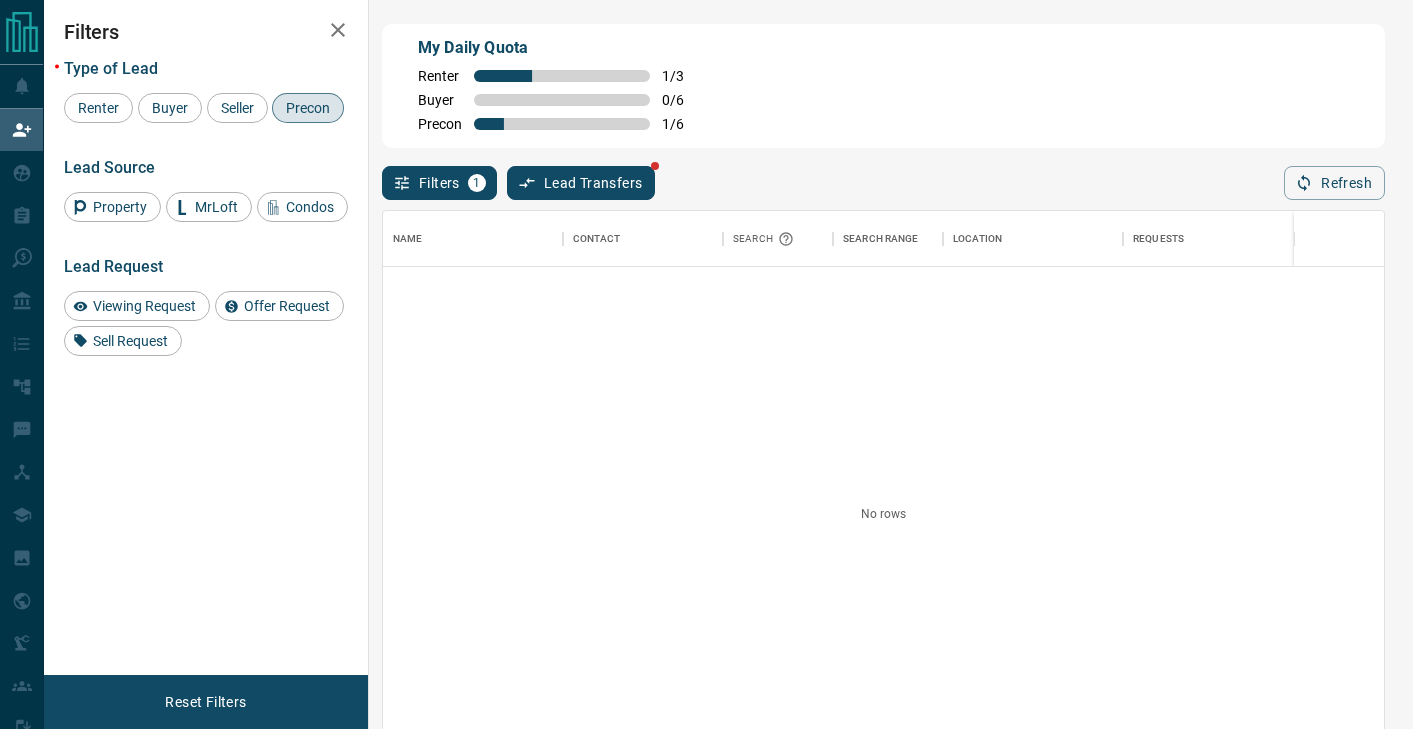 click on "Precon" at bounding box center (308, 108) 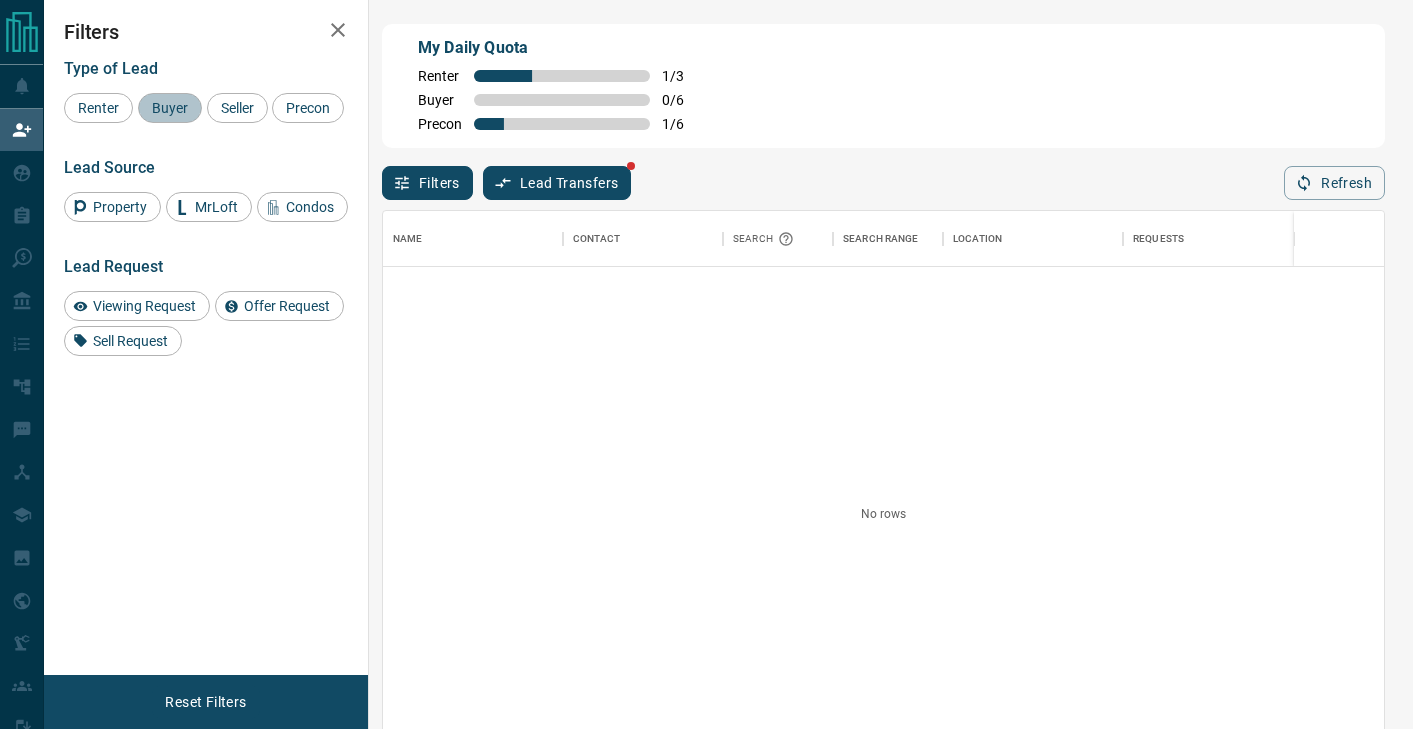 click on "Buyer" at bounding box center (170, 108) 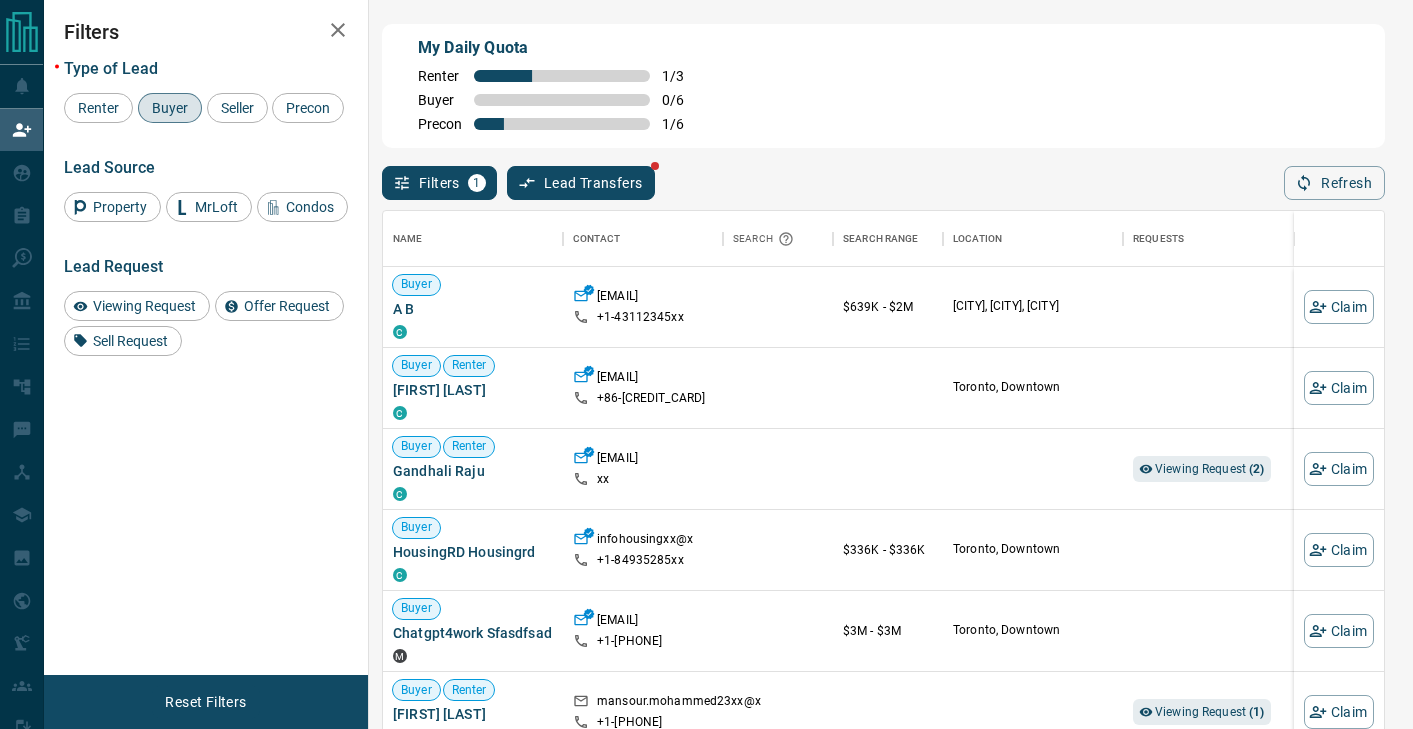 click on "Buyer" at bounding box center (170, 108) 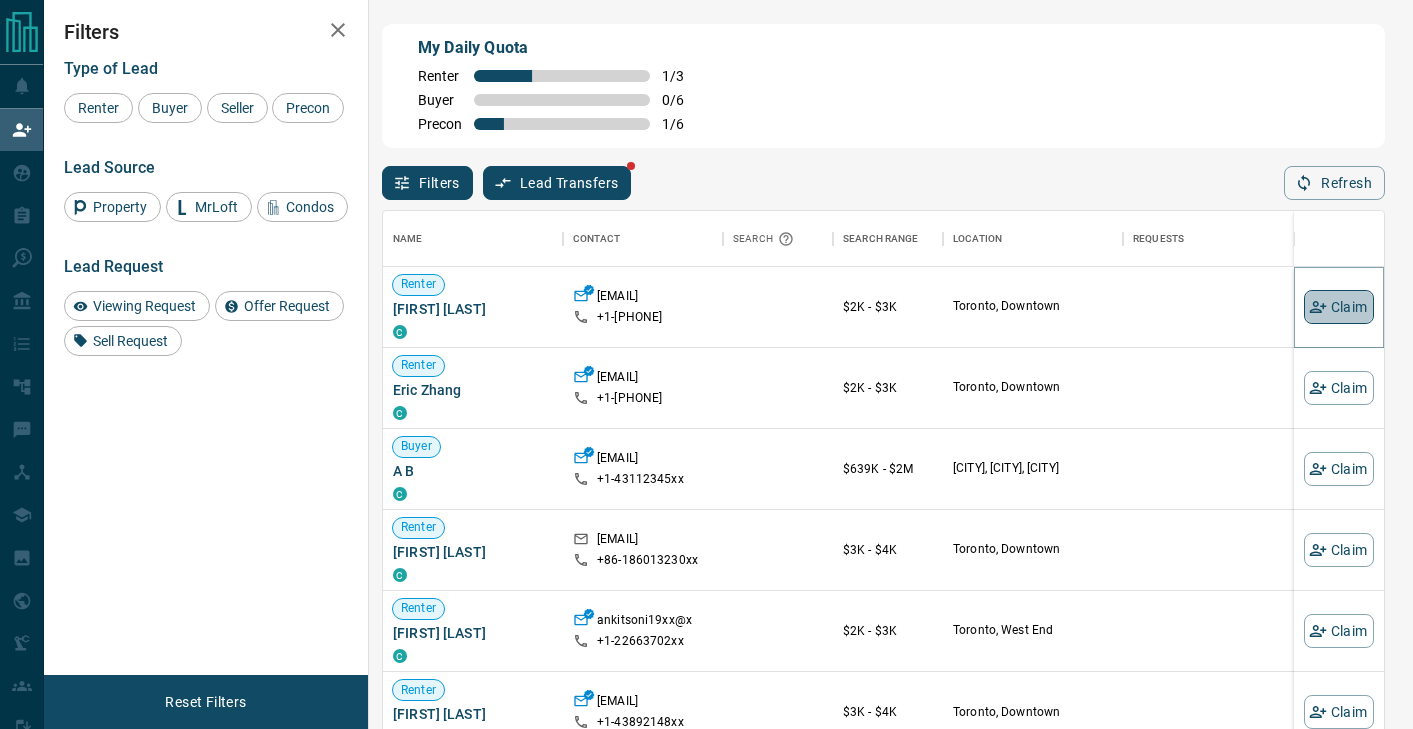 click on "Claim" at bounding box center [1339, 307] 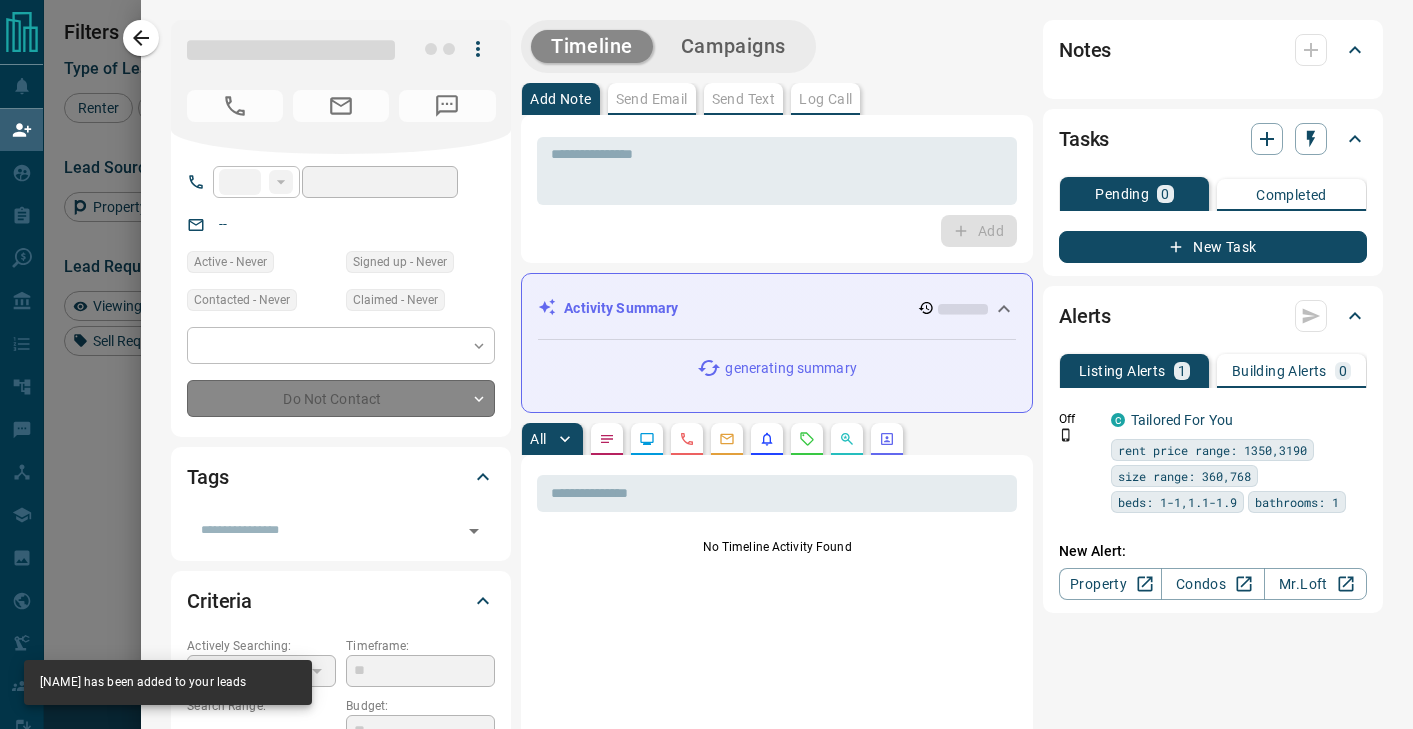 type on "**" 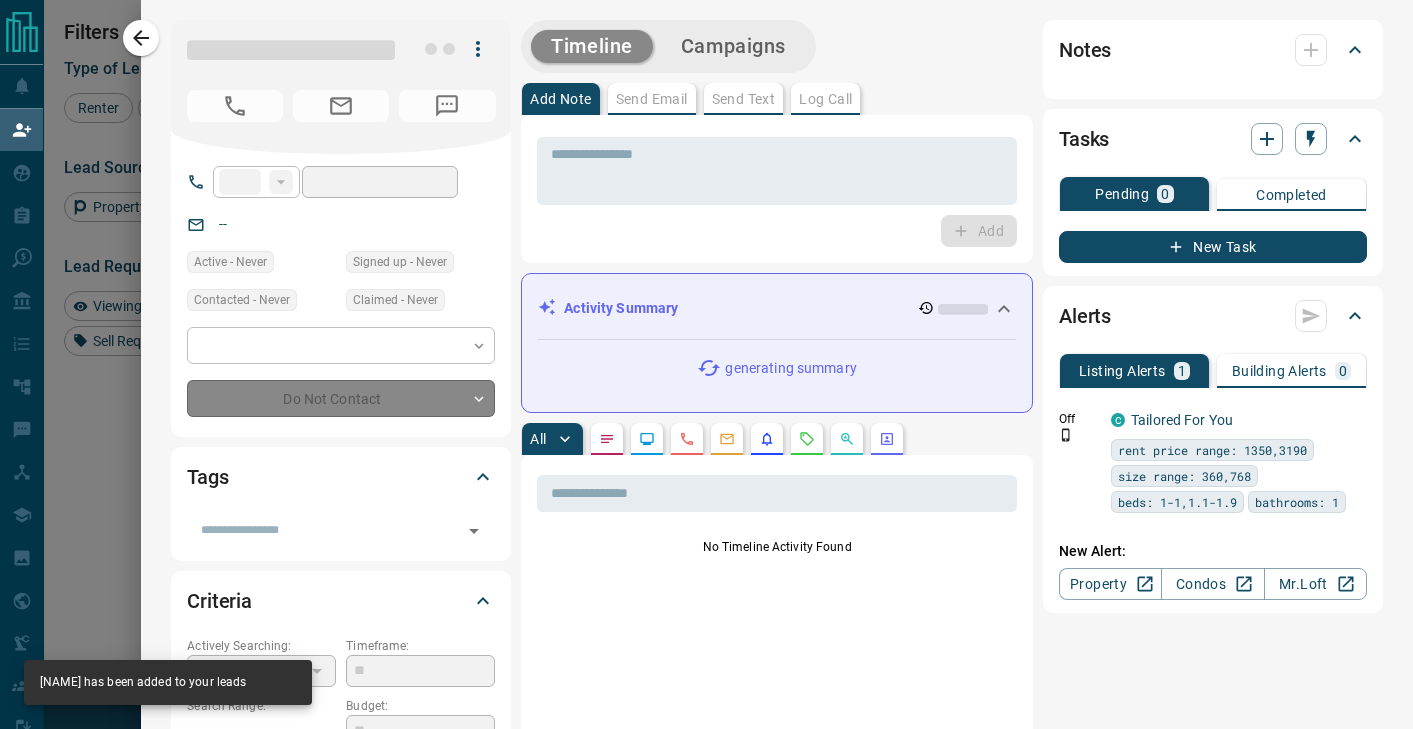type on "**********" 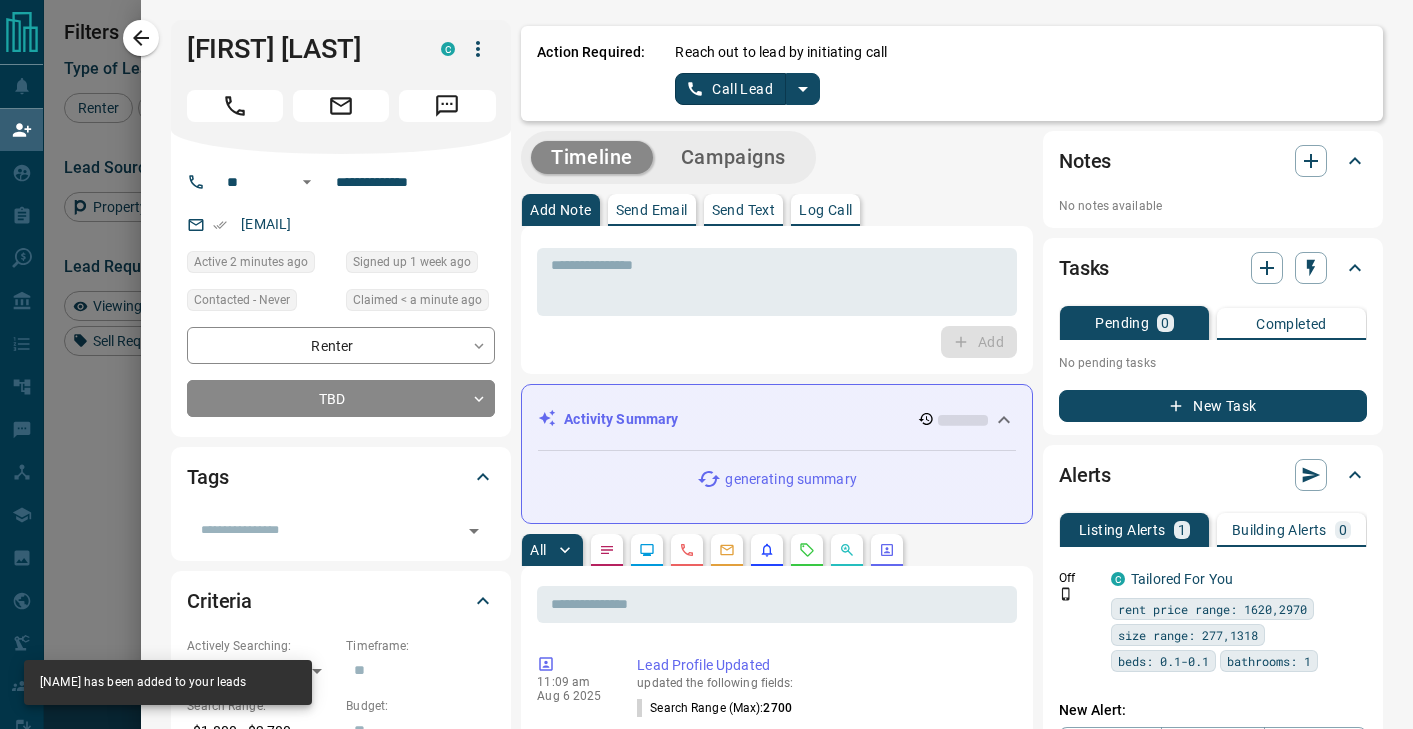 click 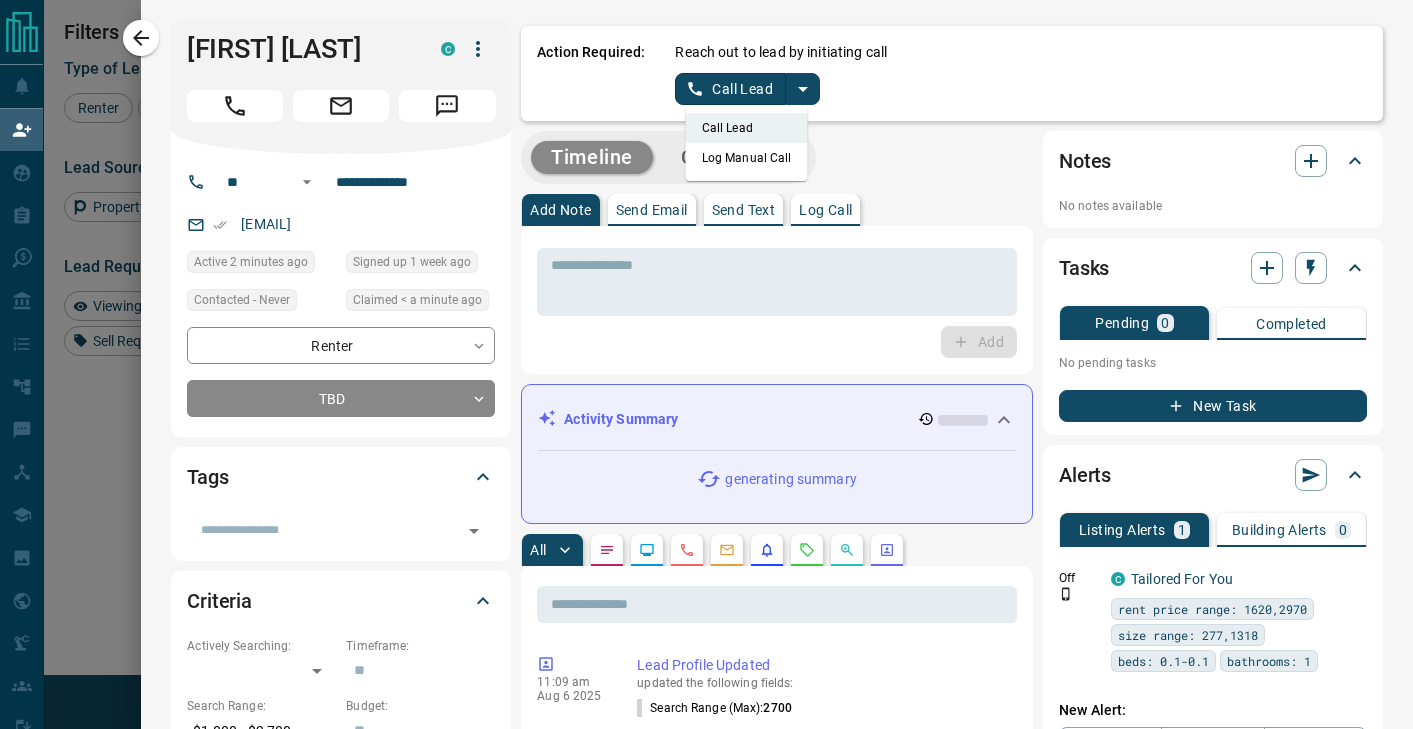 click on "Log Manual Call" at bounding box center [747, 158] 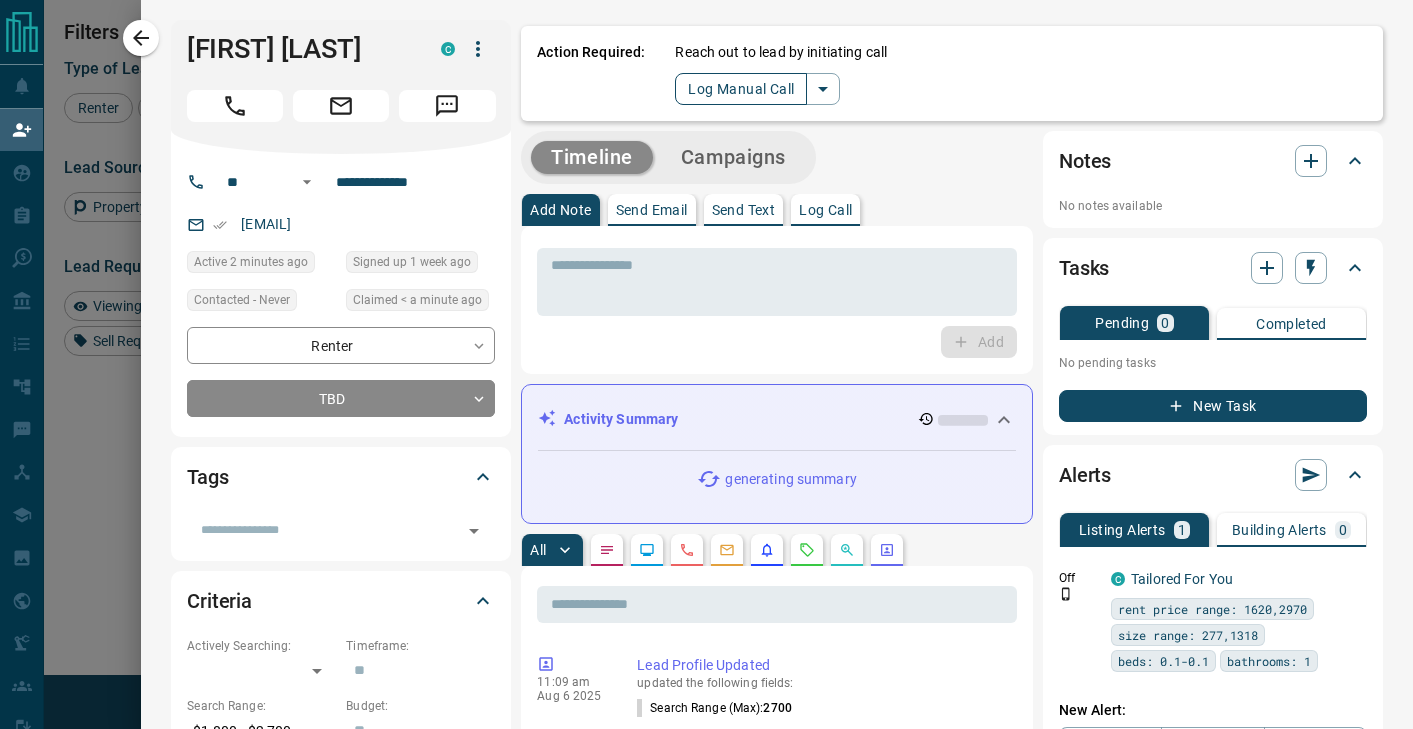 click on "Log Manual Call" at bounding box center [741, 89] 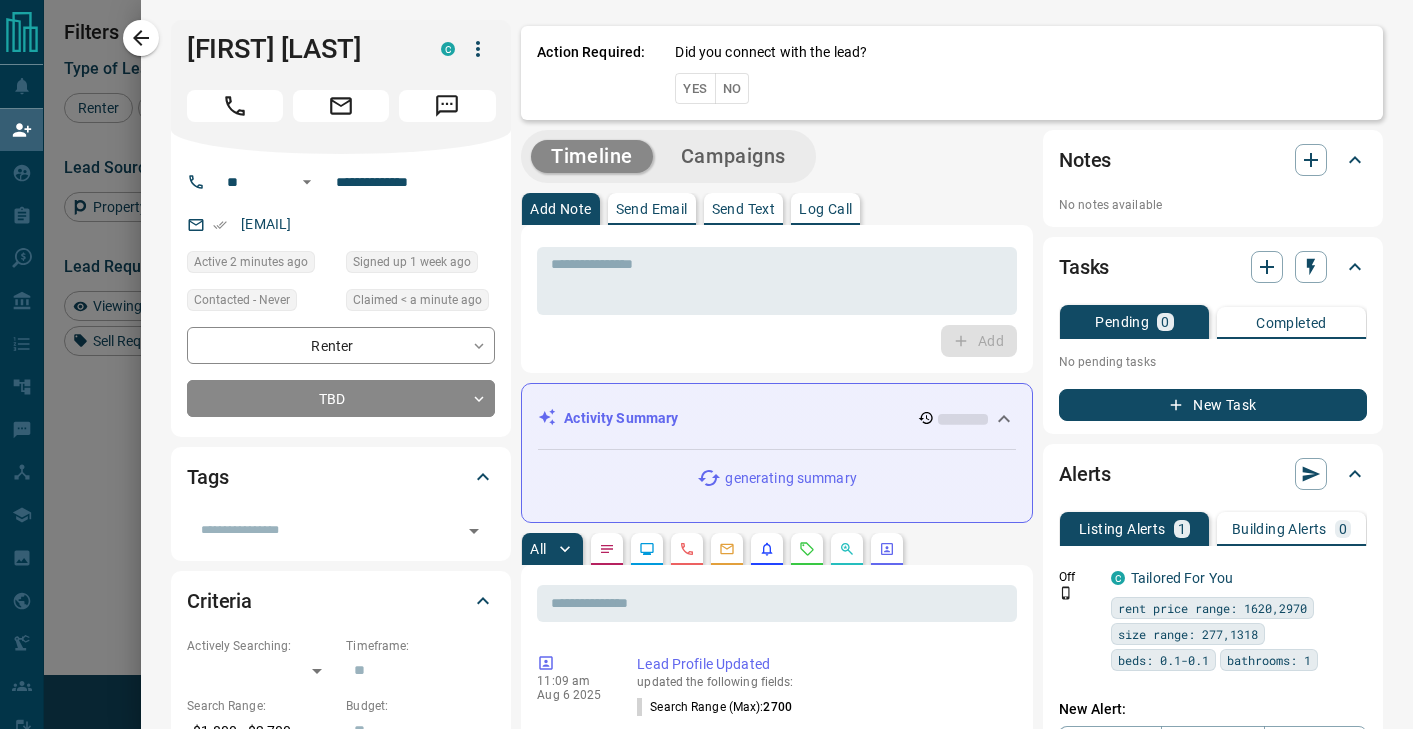 click on "Yes" at bounding box center (695, 88) 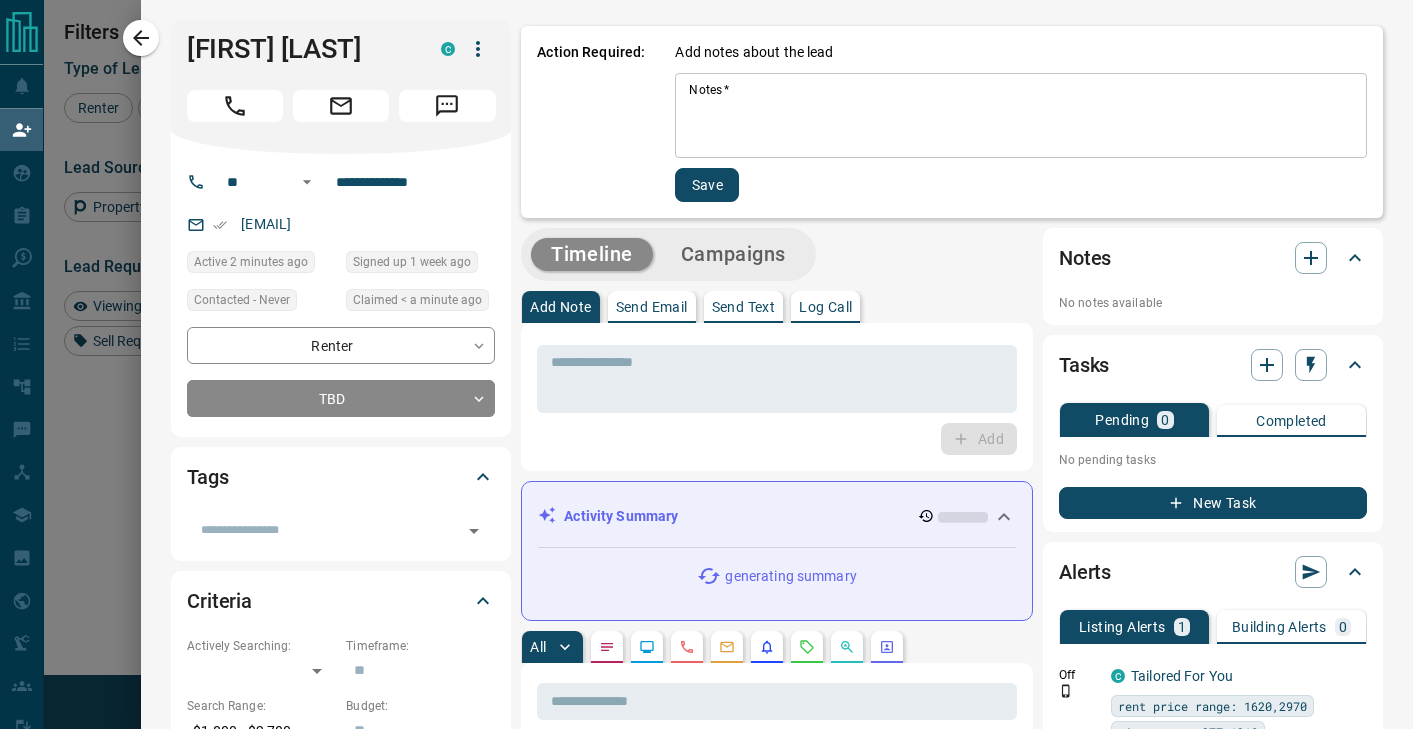 click on "Notes   *" at bounding box center (1021, 116) 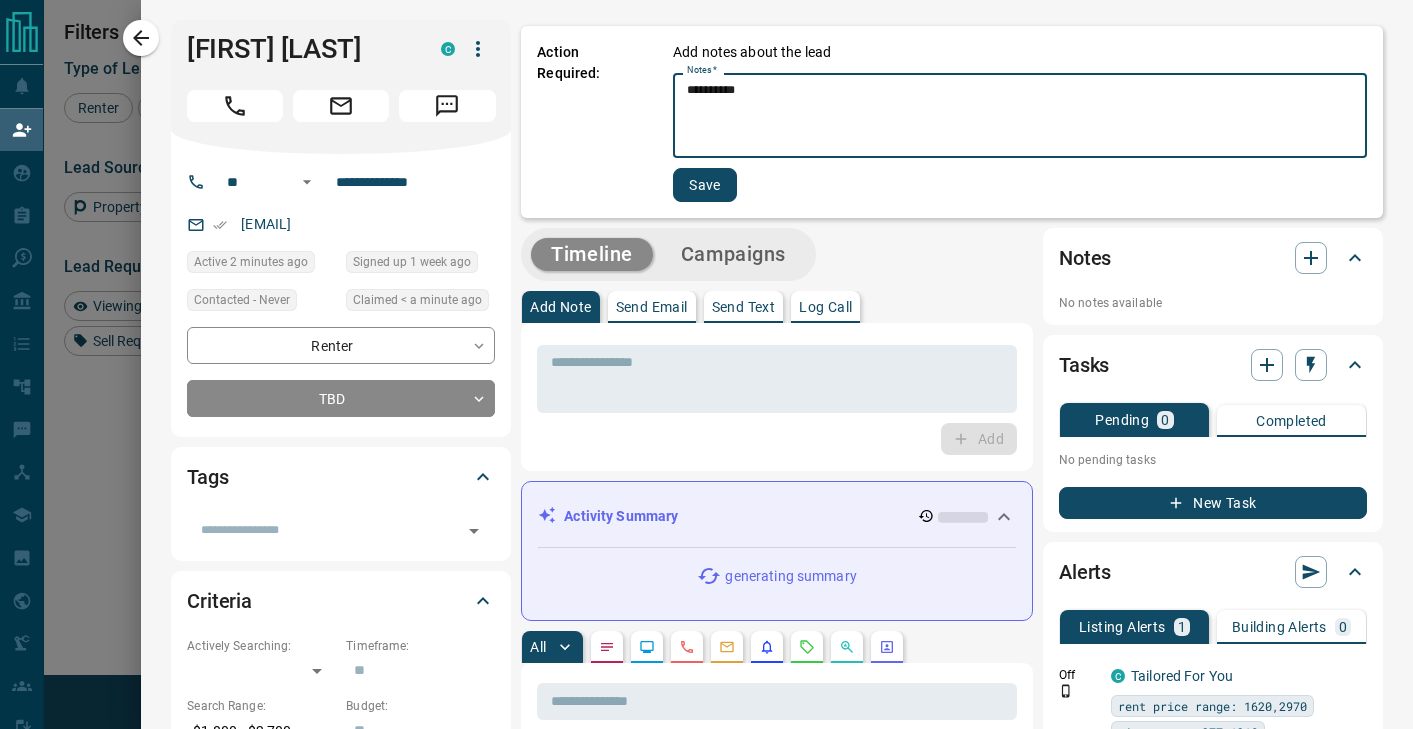 type on "*********" 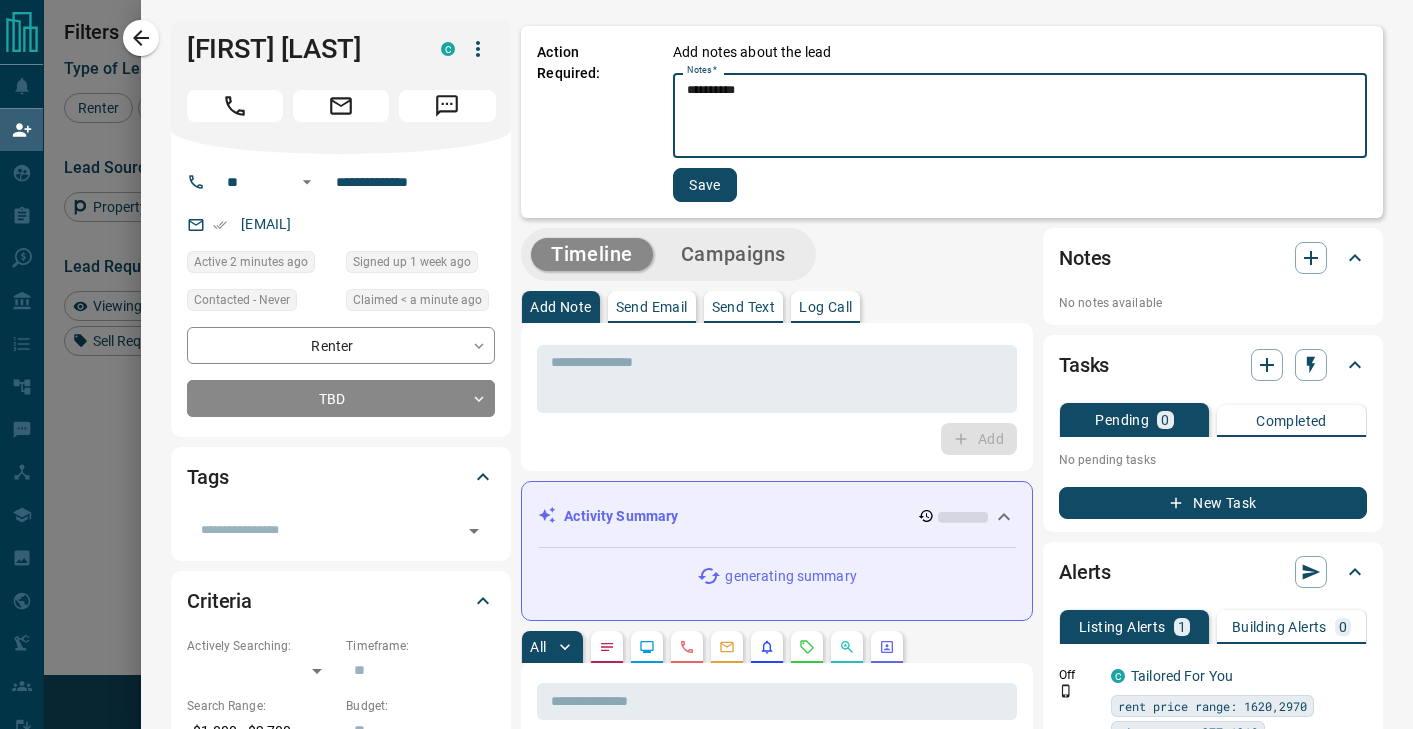 click on "Save" at bounding box center [705, 185] 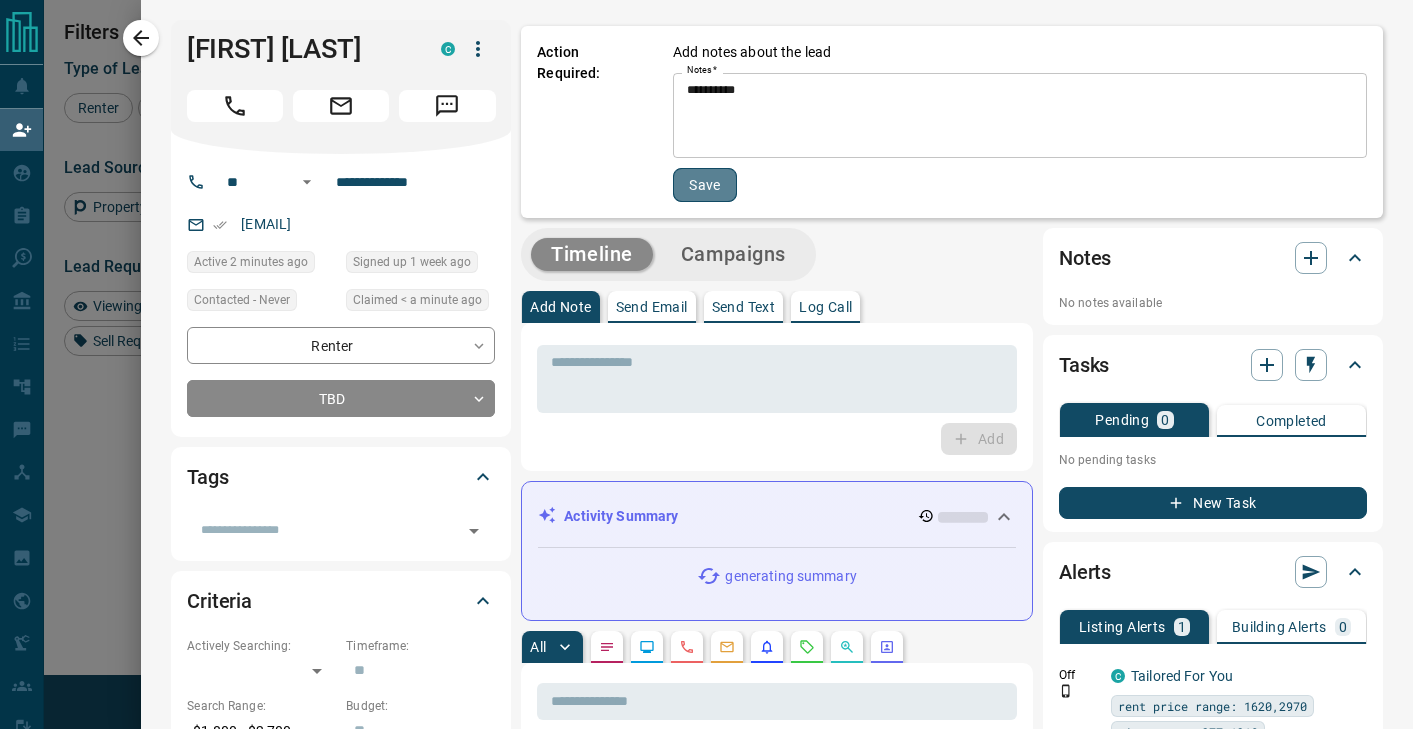 click on "Save" at bounding box center [705, 185] 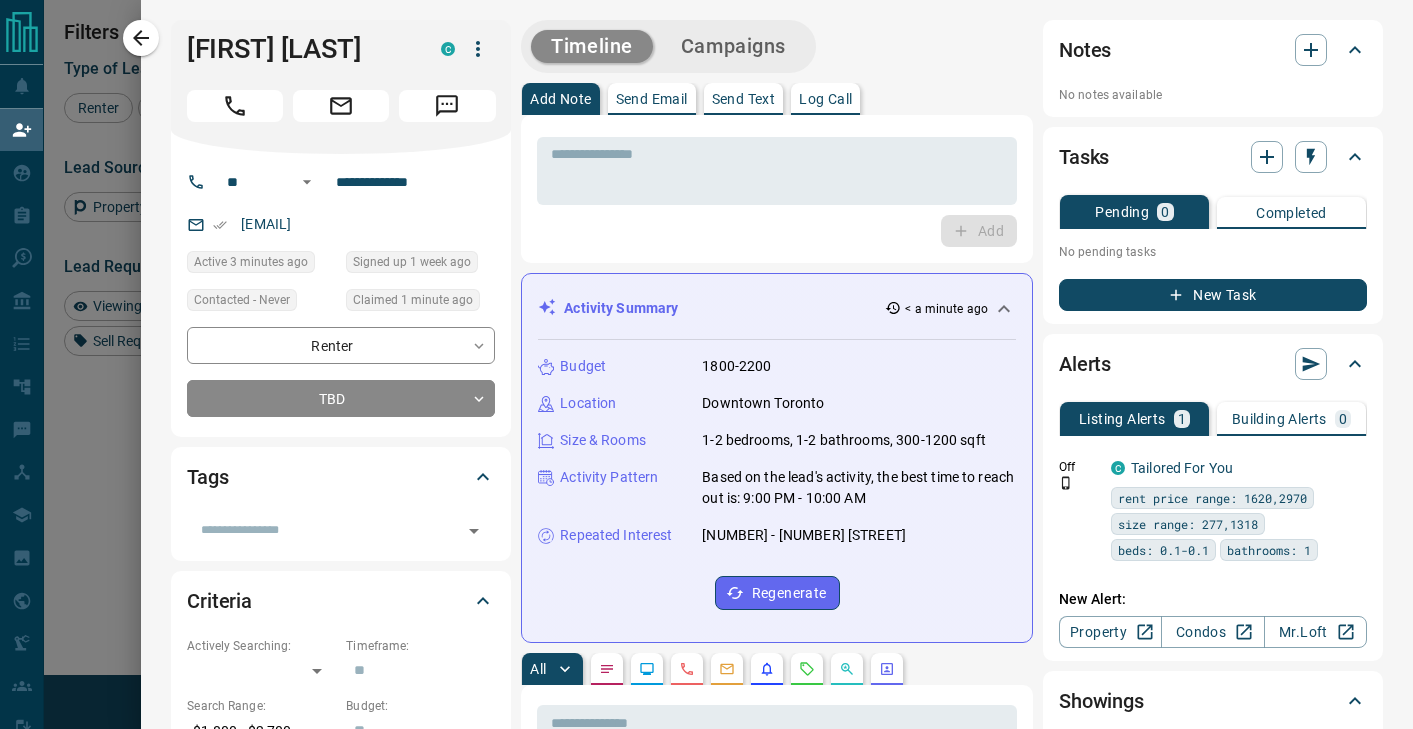 scroll, scrollTop: 1, scrollLeft: 1, axis: both 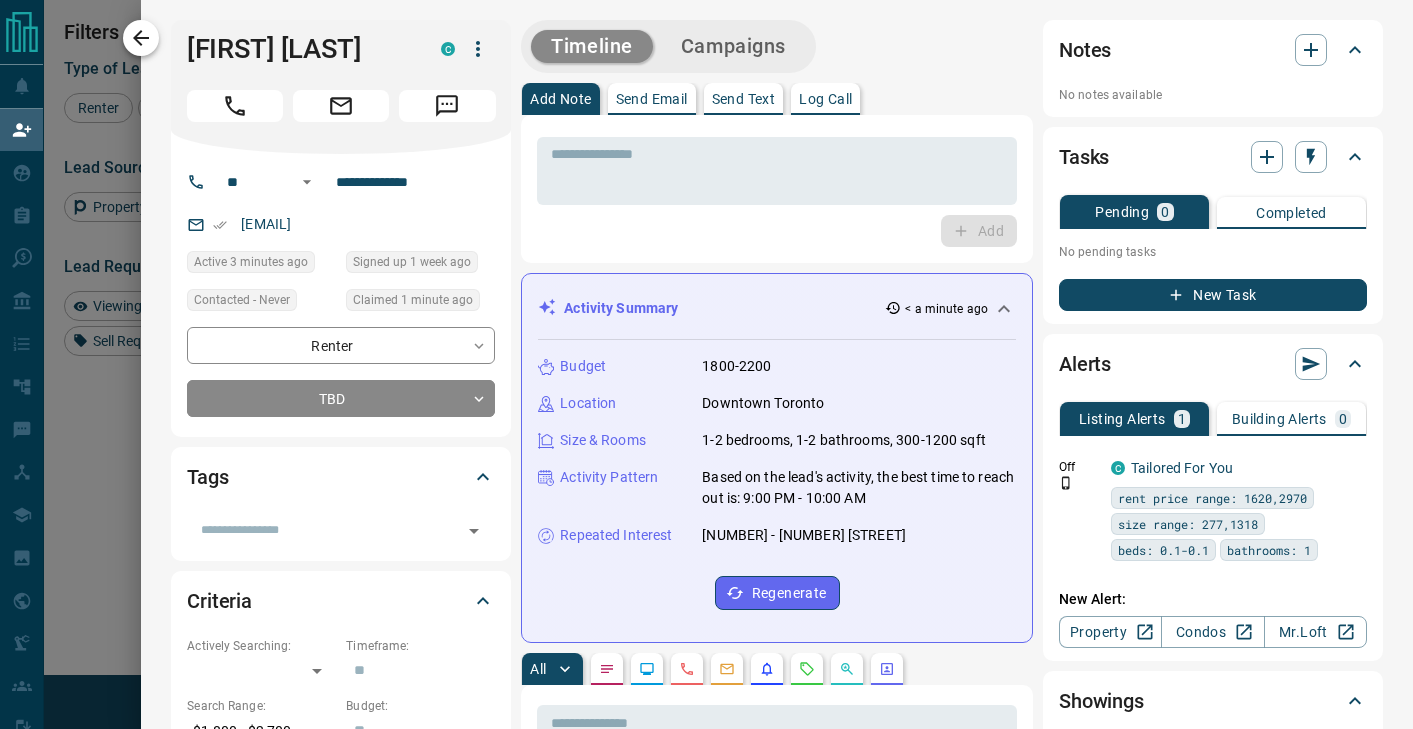 click 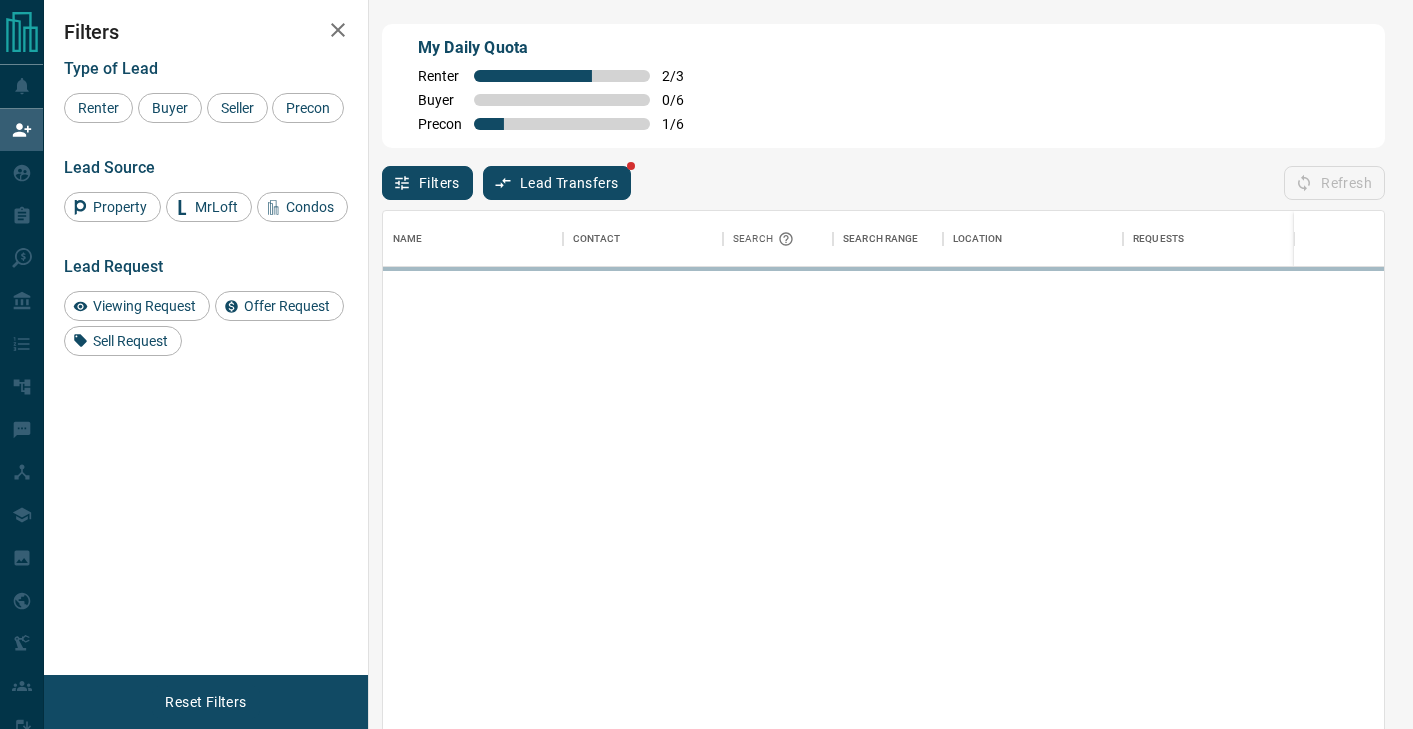 scroll, scrollTop: 1, scrollLeft: 1, axis: both 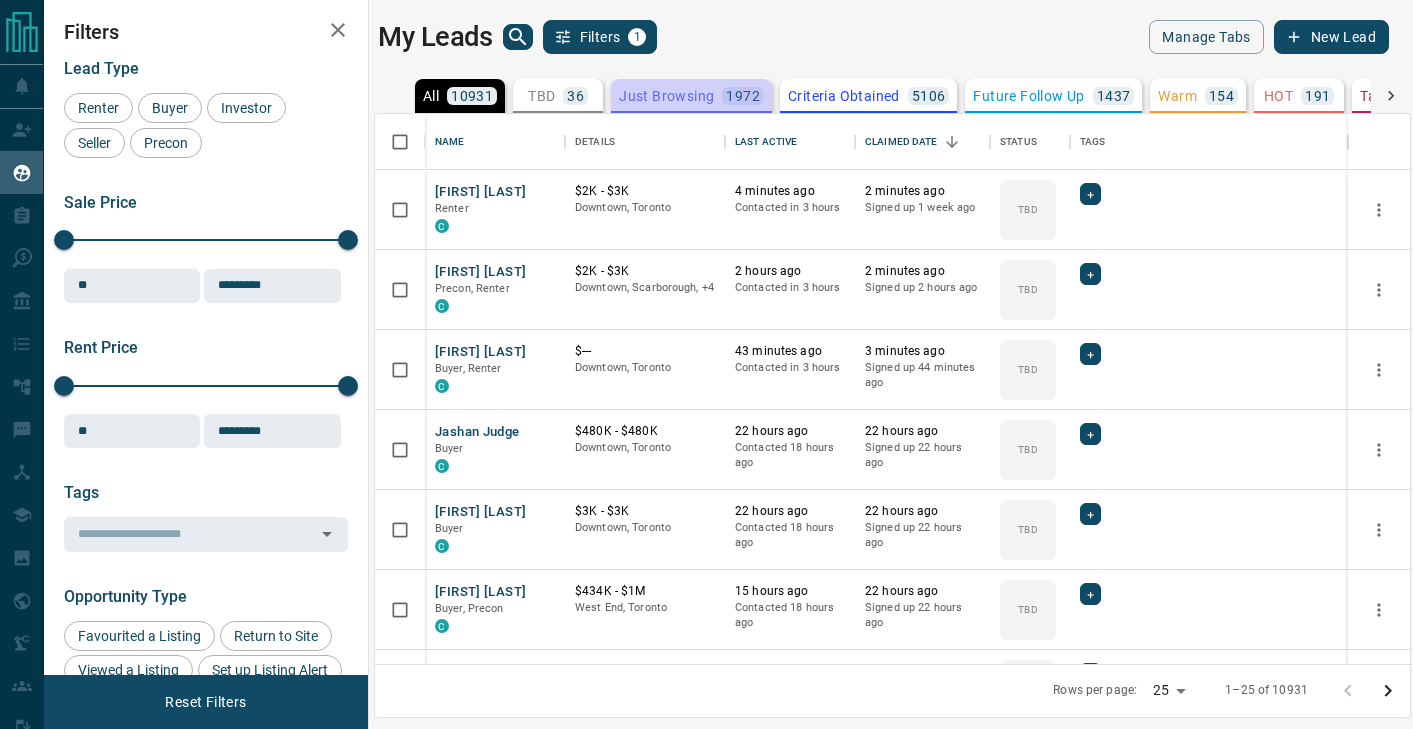 click on "Just Browsing" at bounding box center (666, 96) 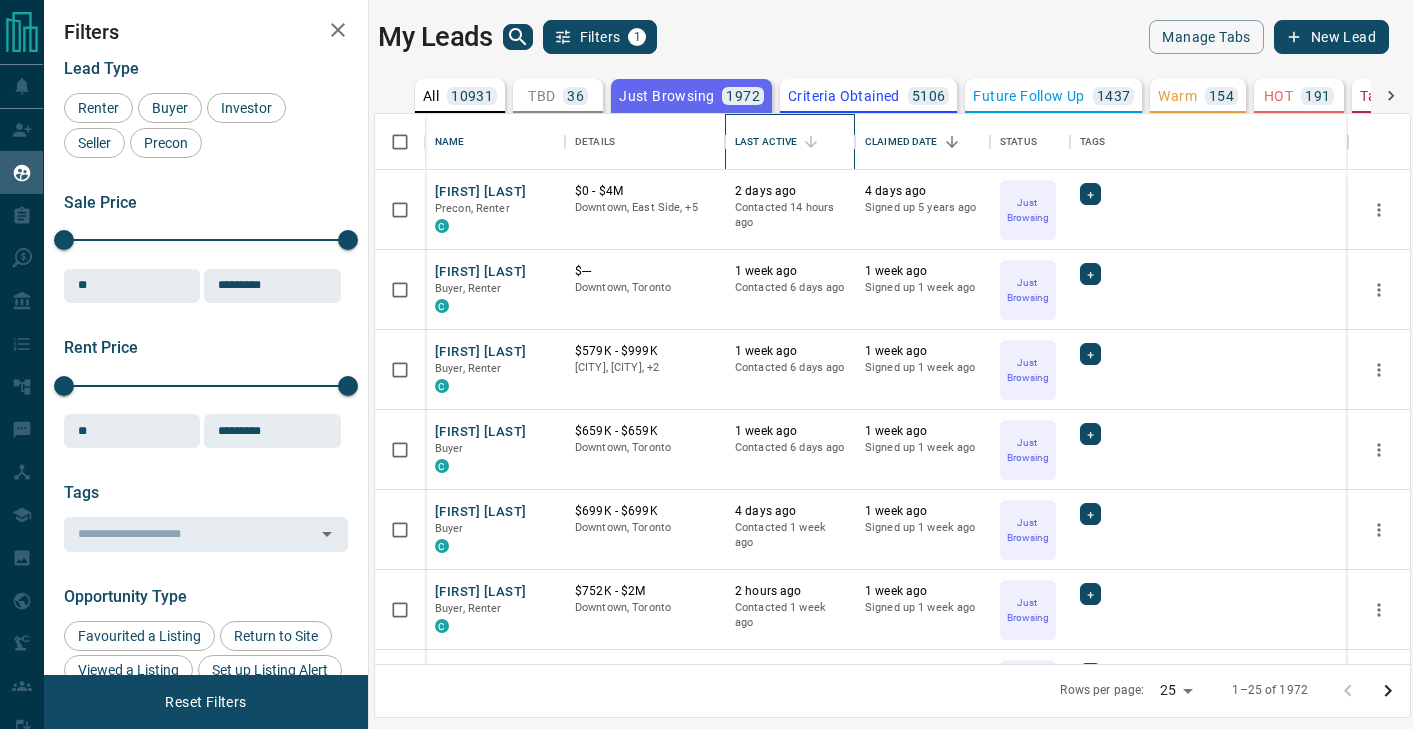 click on "Last Active" at bounding box center [766, 142] 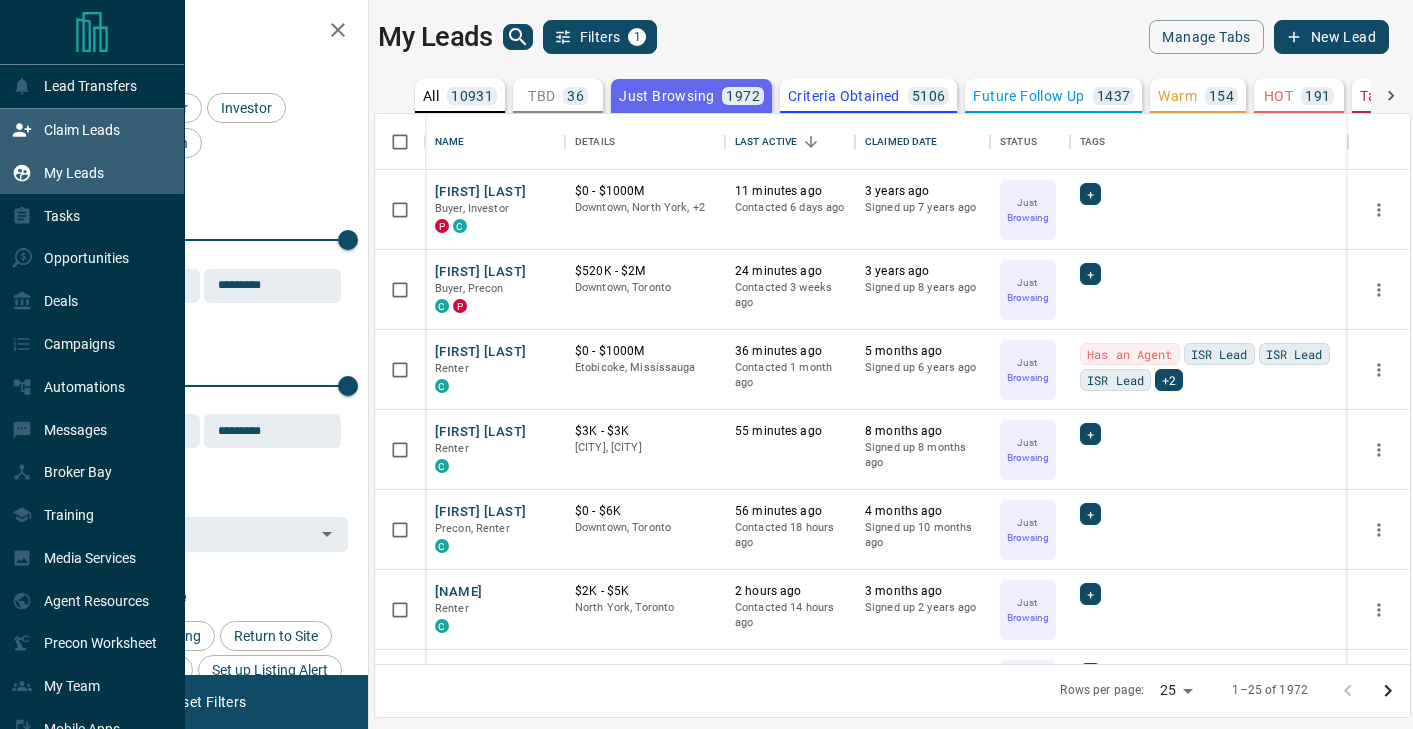 click on "Claim Leads" at bounding box center (82, 130) 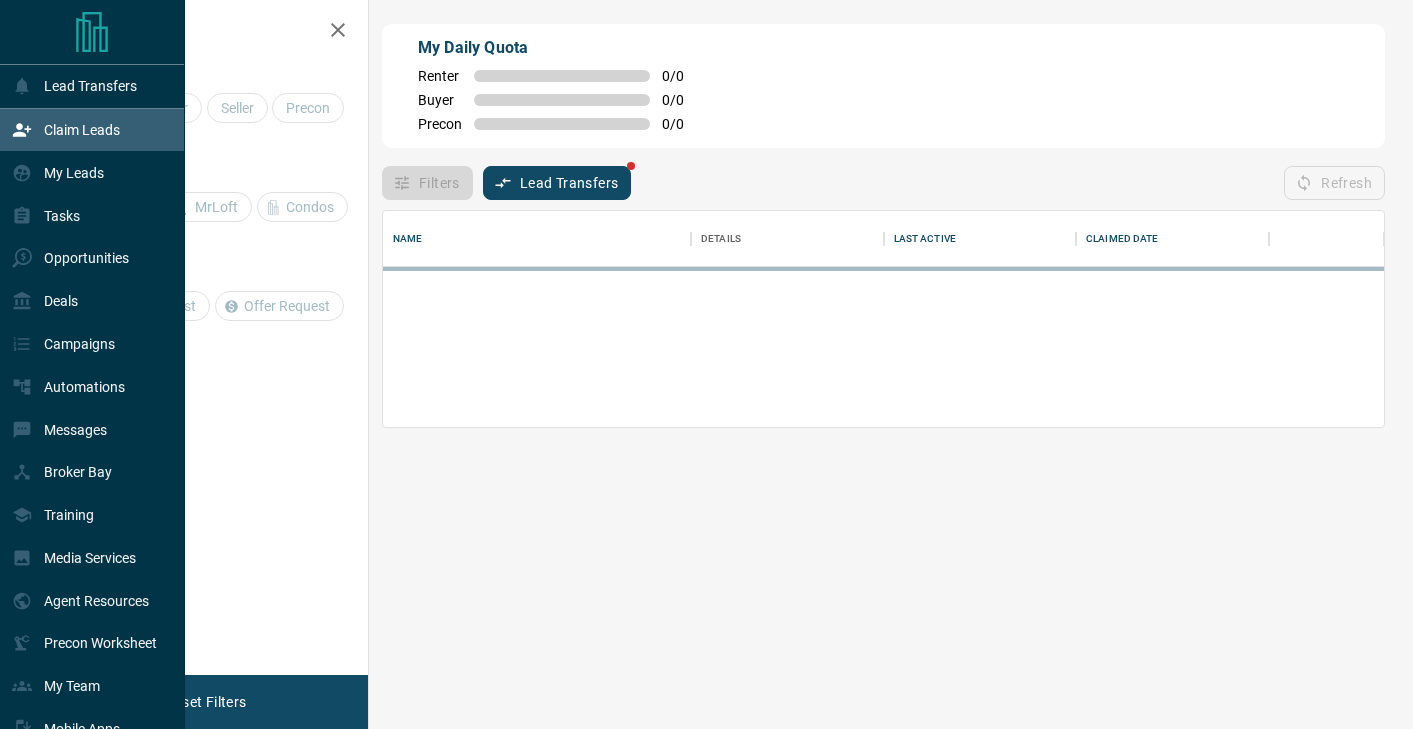 scroll, scrollTop: 1, scrollLeft: 1, axis: both 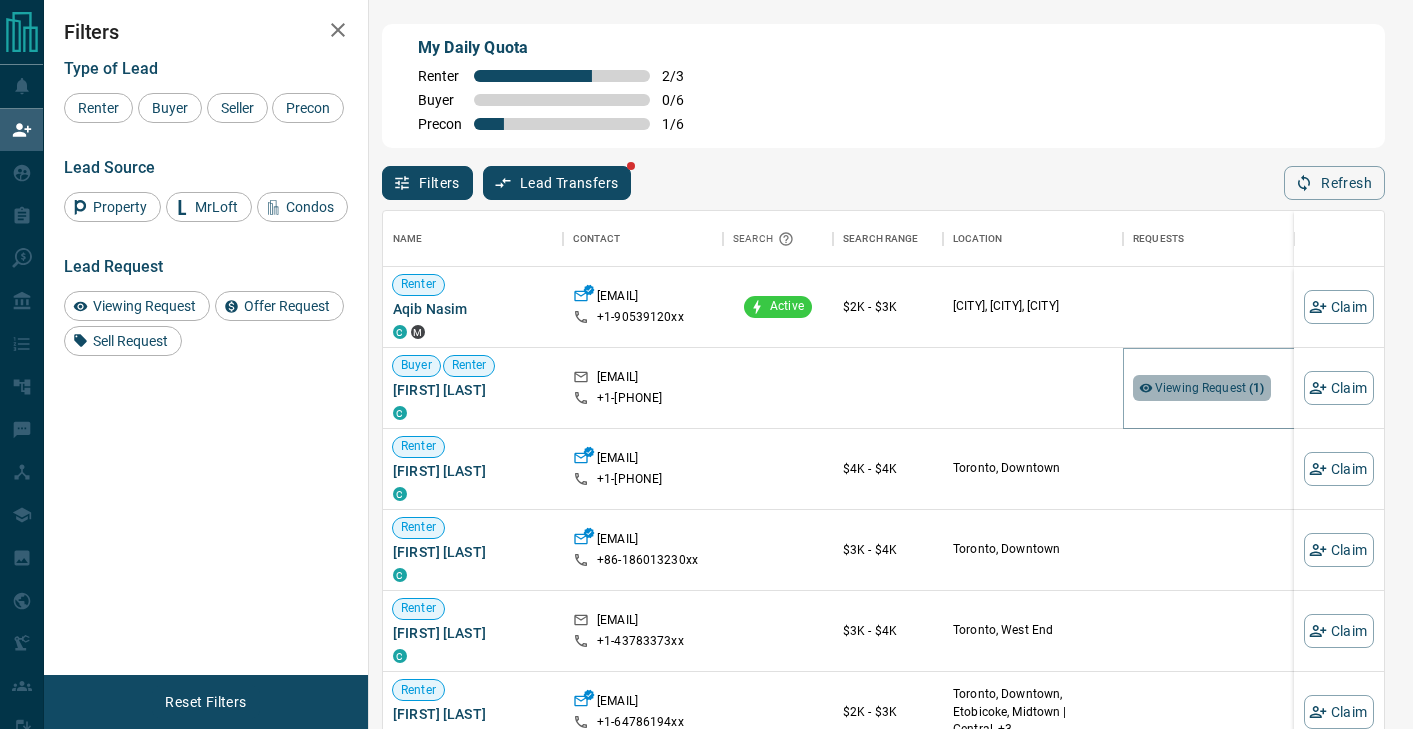 click on "Viewing Request   ( 1 )" at bounding box center (1210, 388) 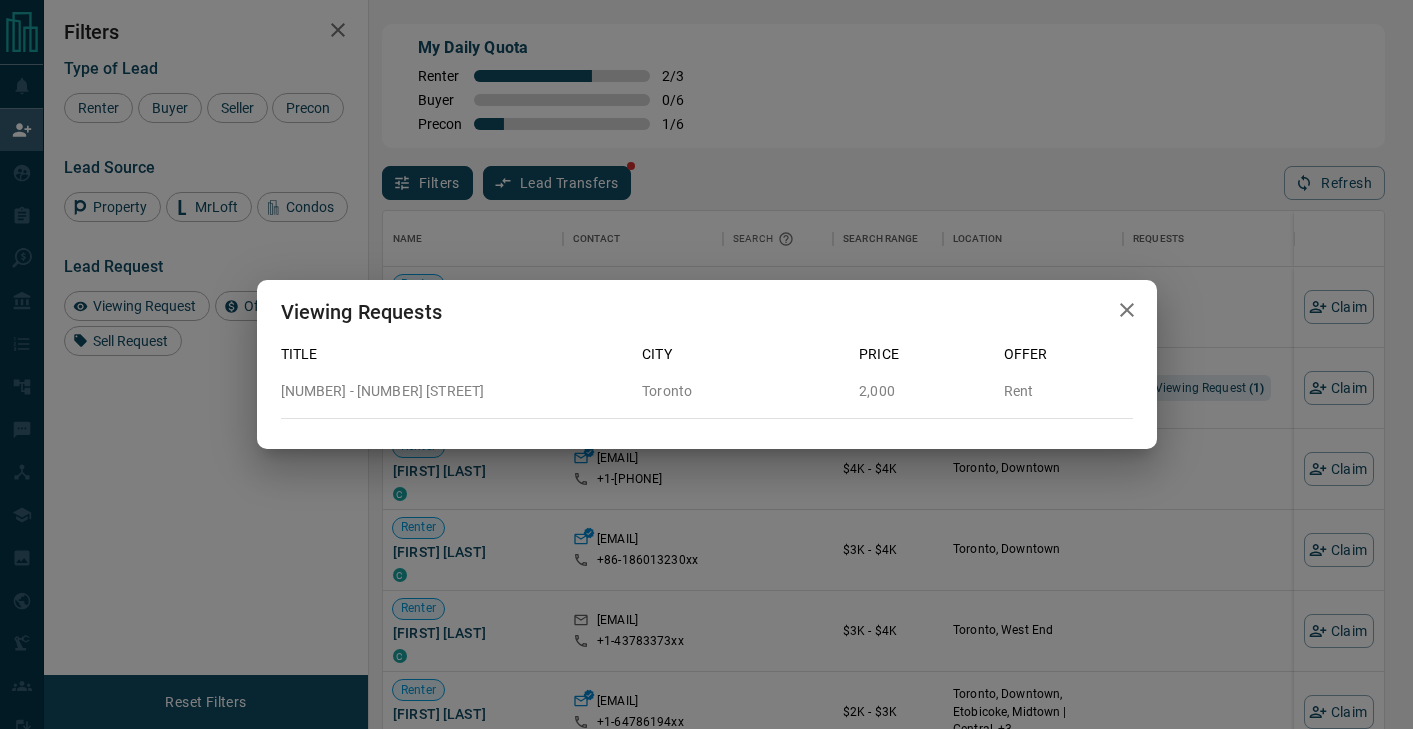 click 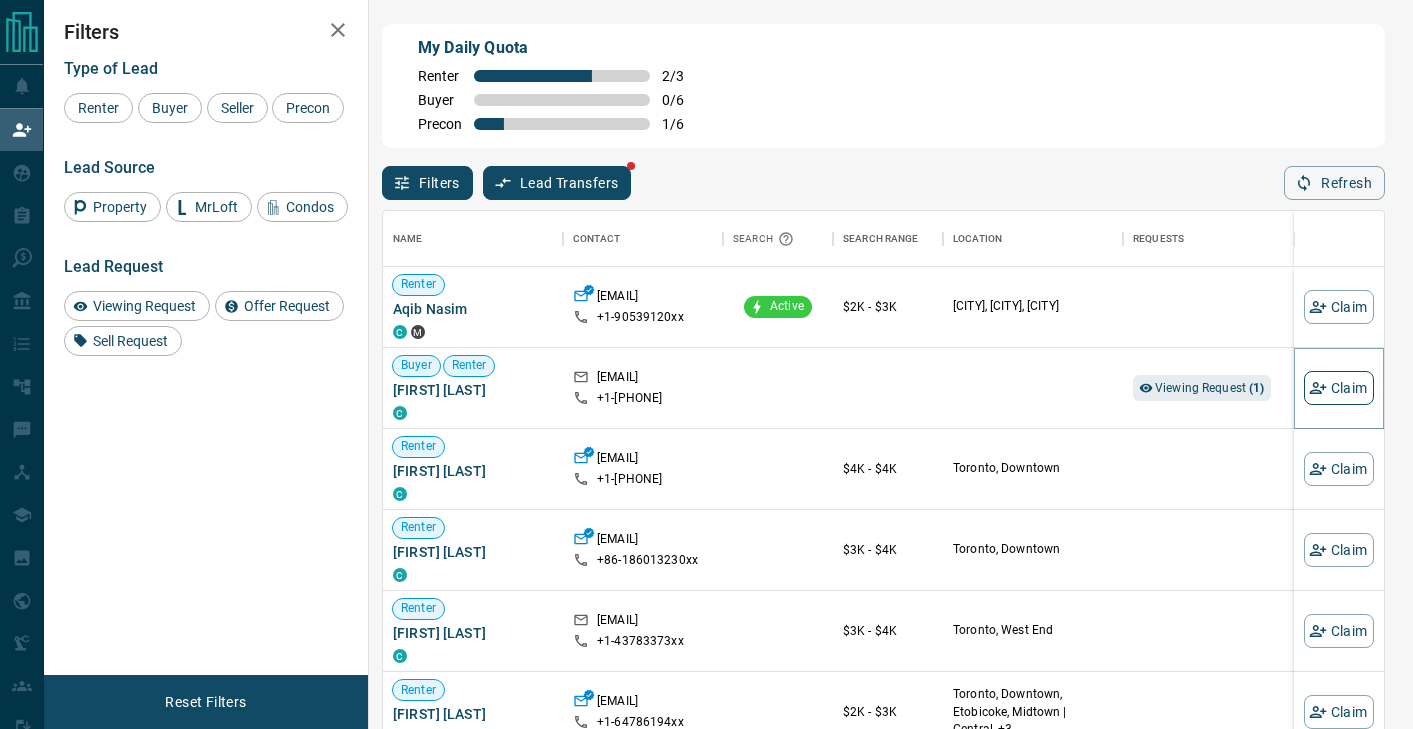 click on "Claim" at bounding box center [1339, 388] 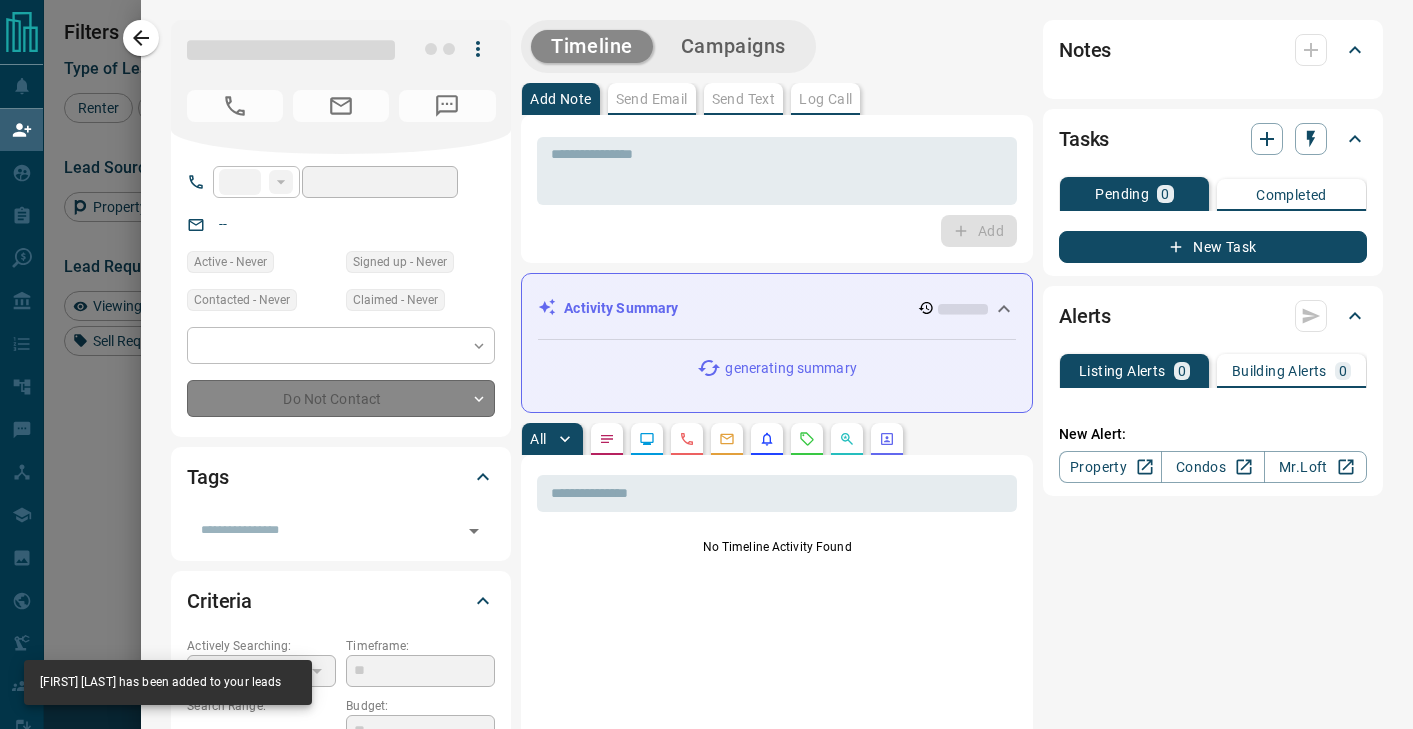 type on "**" 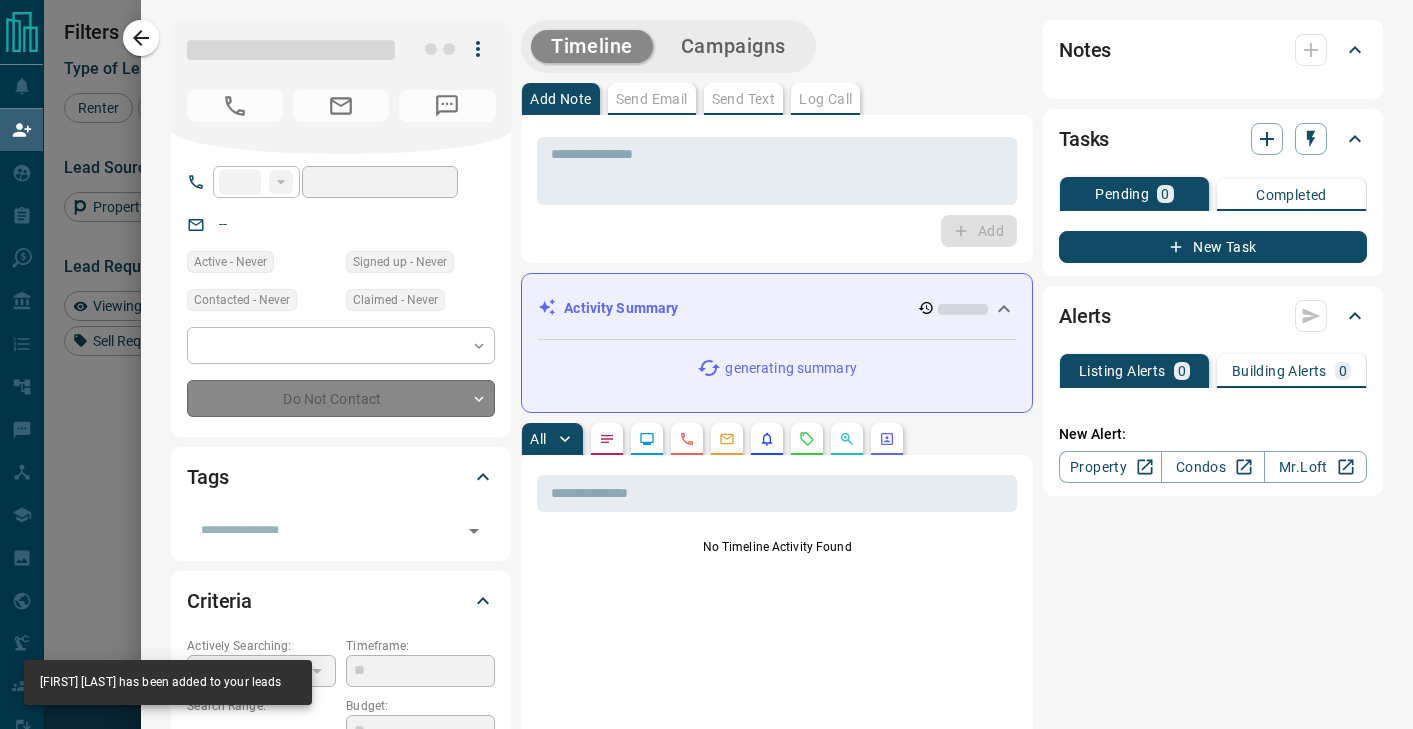 type on "**********" 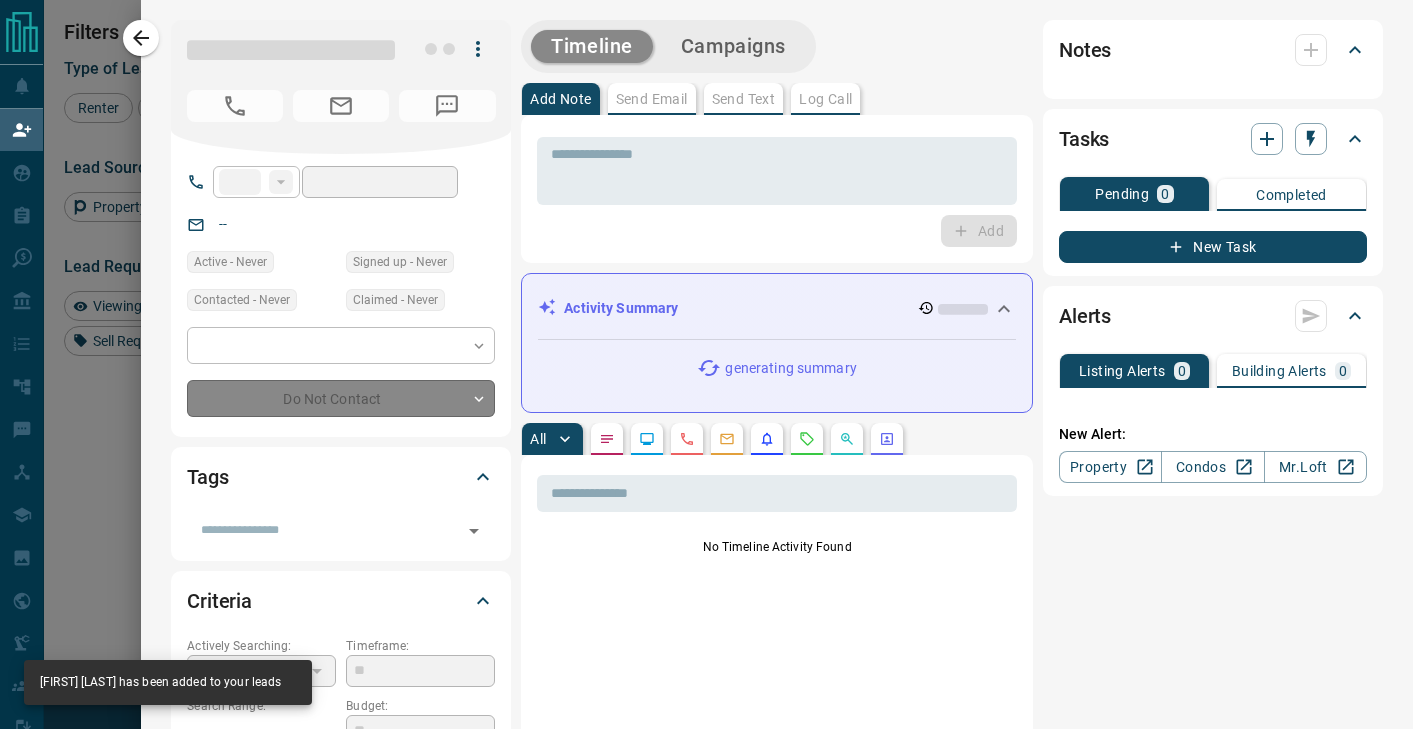 type on "**" 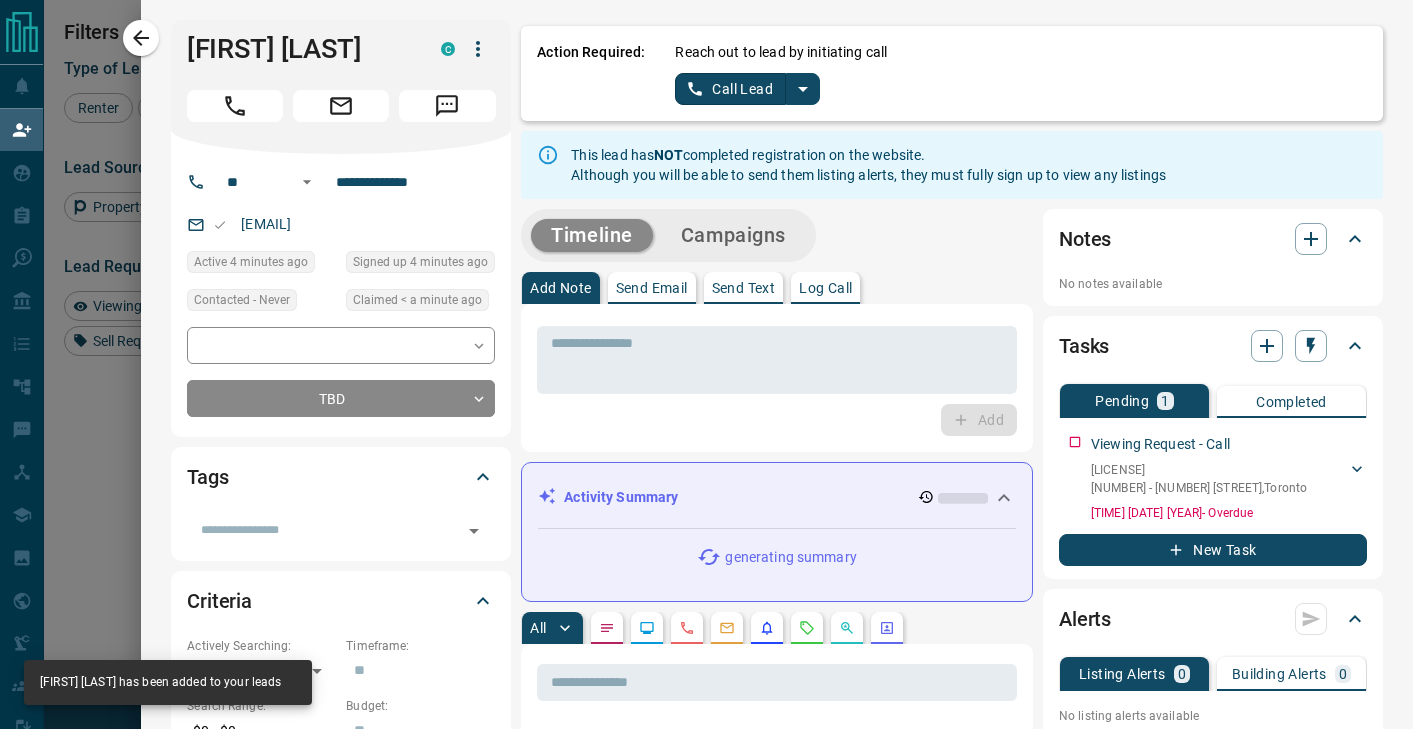 click 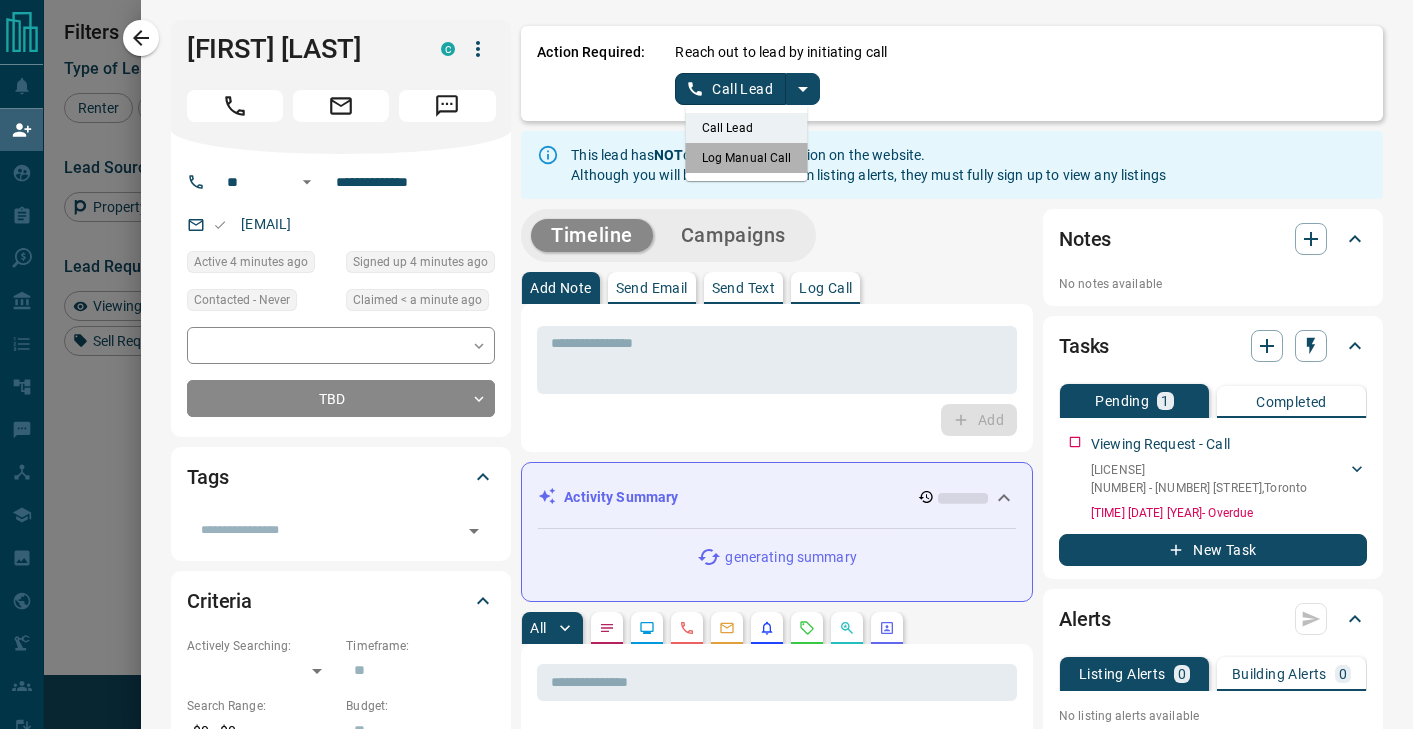 click on "Log Manual Call" at bounding box center [747, 158] 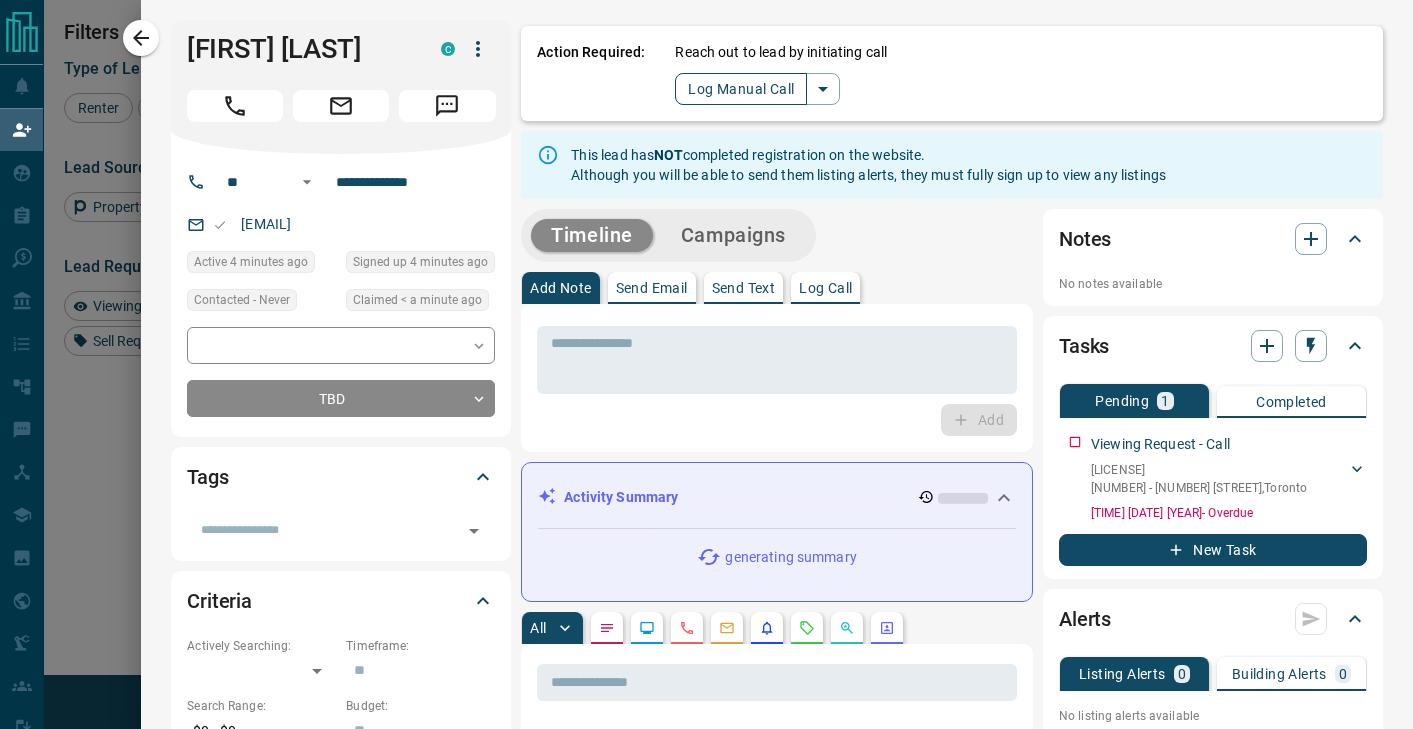 click on "Log Manual Call" at bounding box center [741, 89] 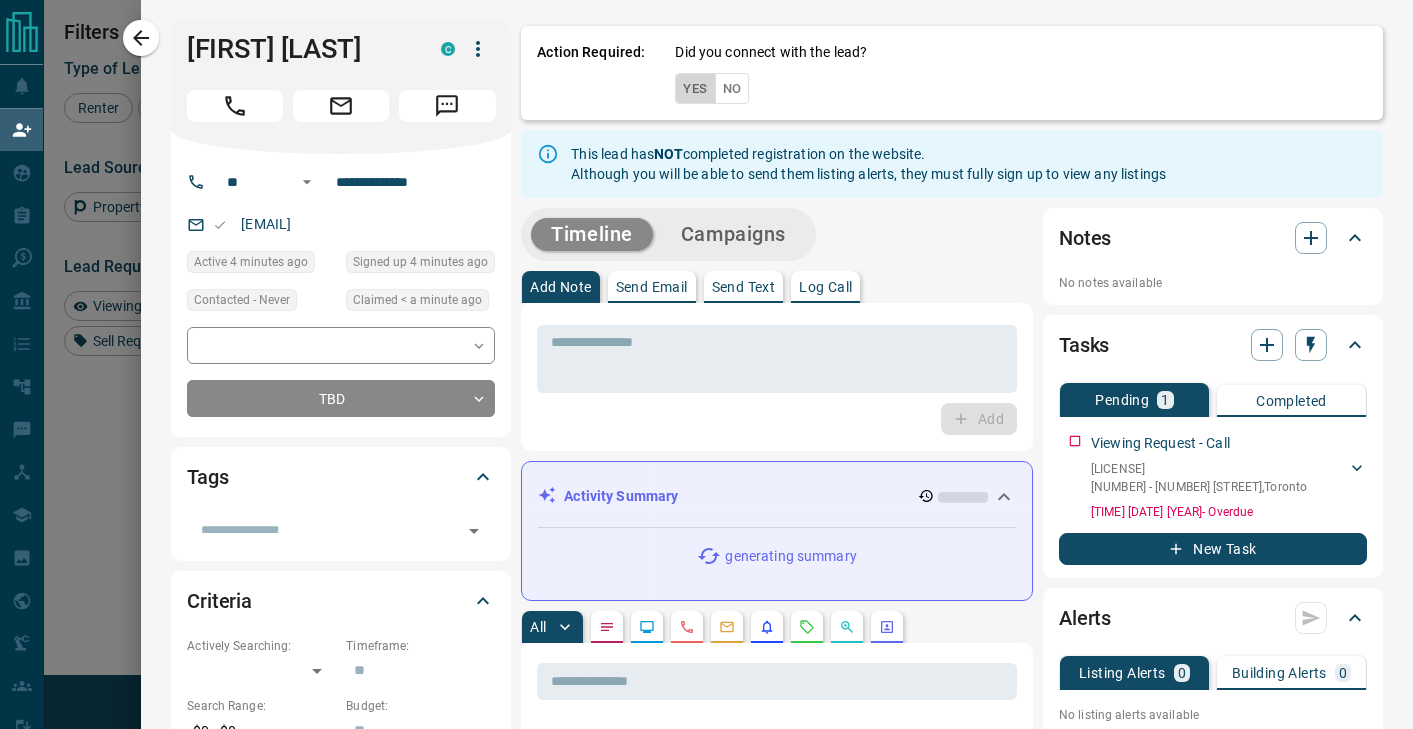 click on "Yes" at bounding box center (695, 88) 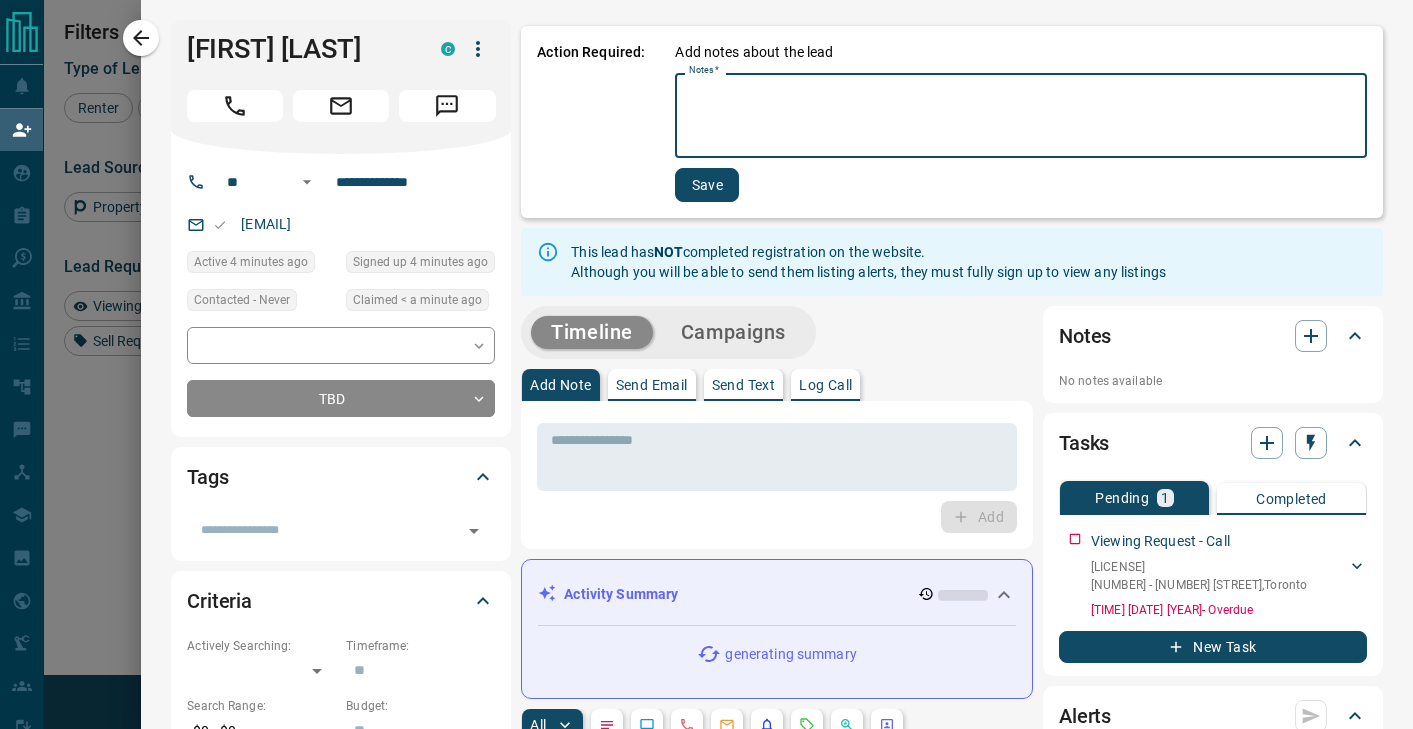 click on "Notes   *" at bounding box center (1021, 116) 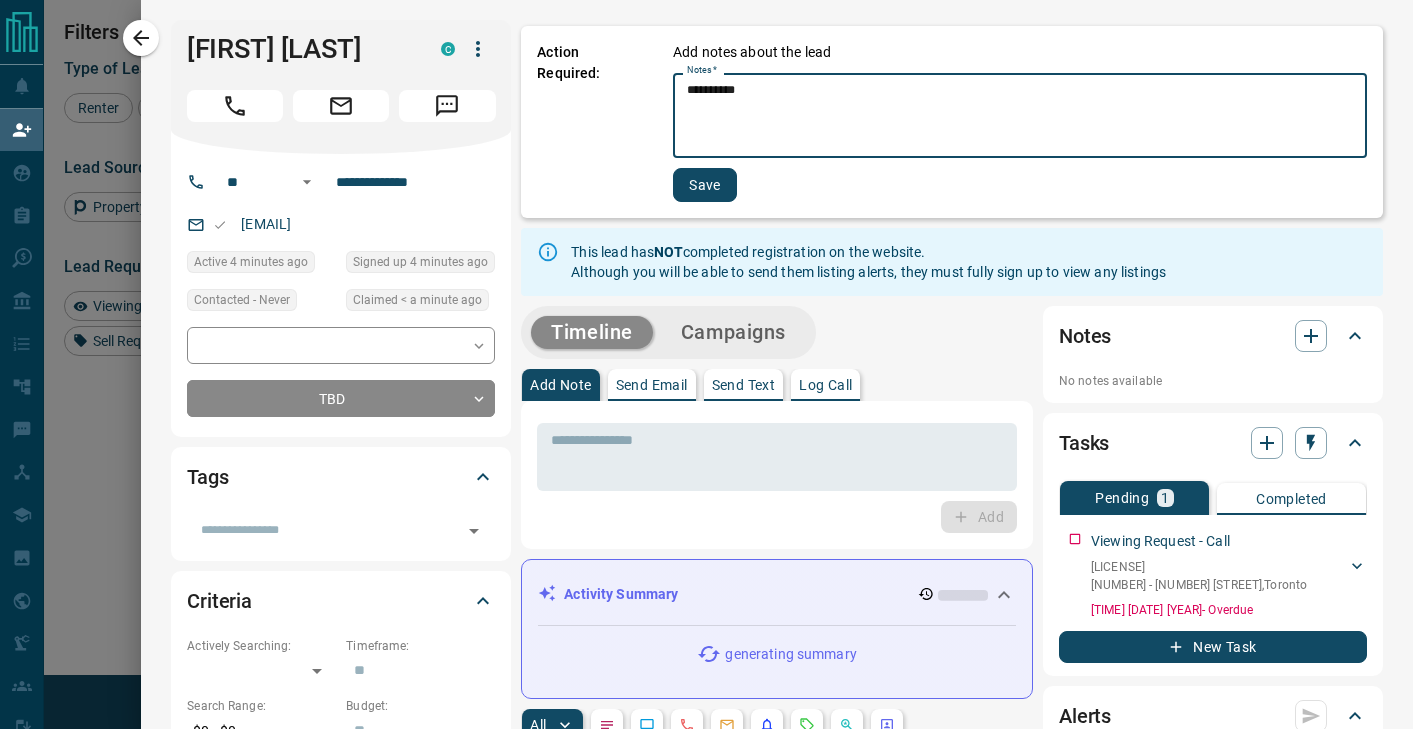 type on "*********" 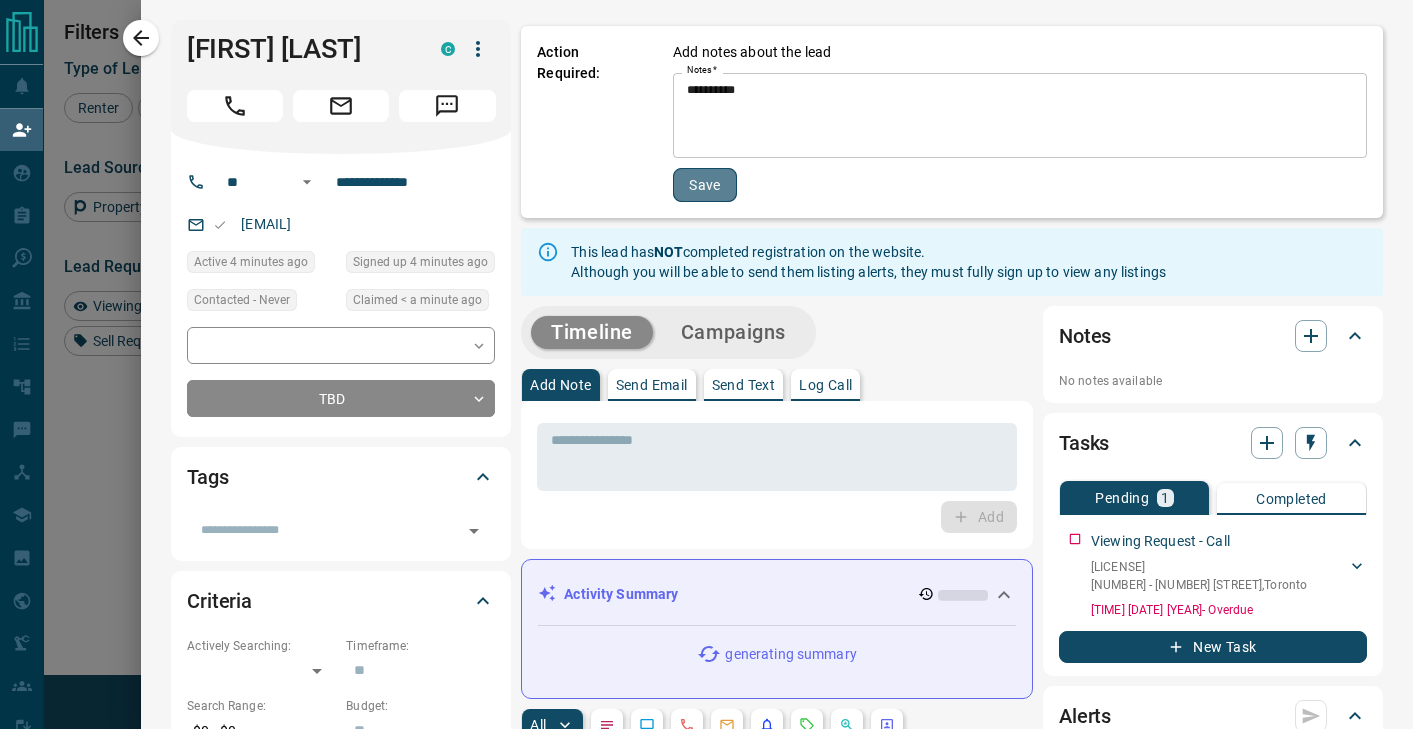 click on "Save" at bounding box center (705, 185) 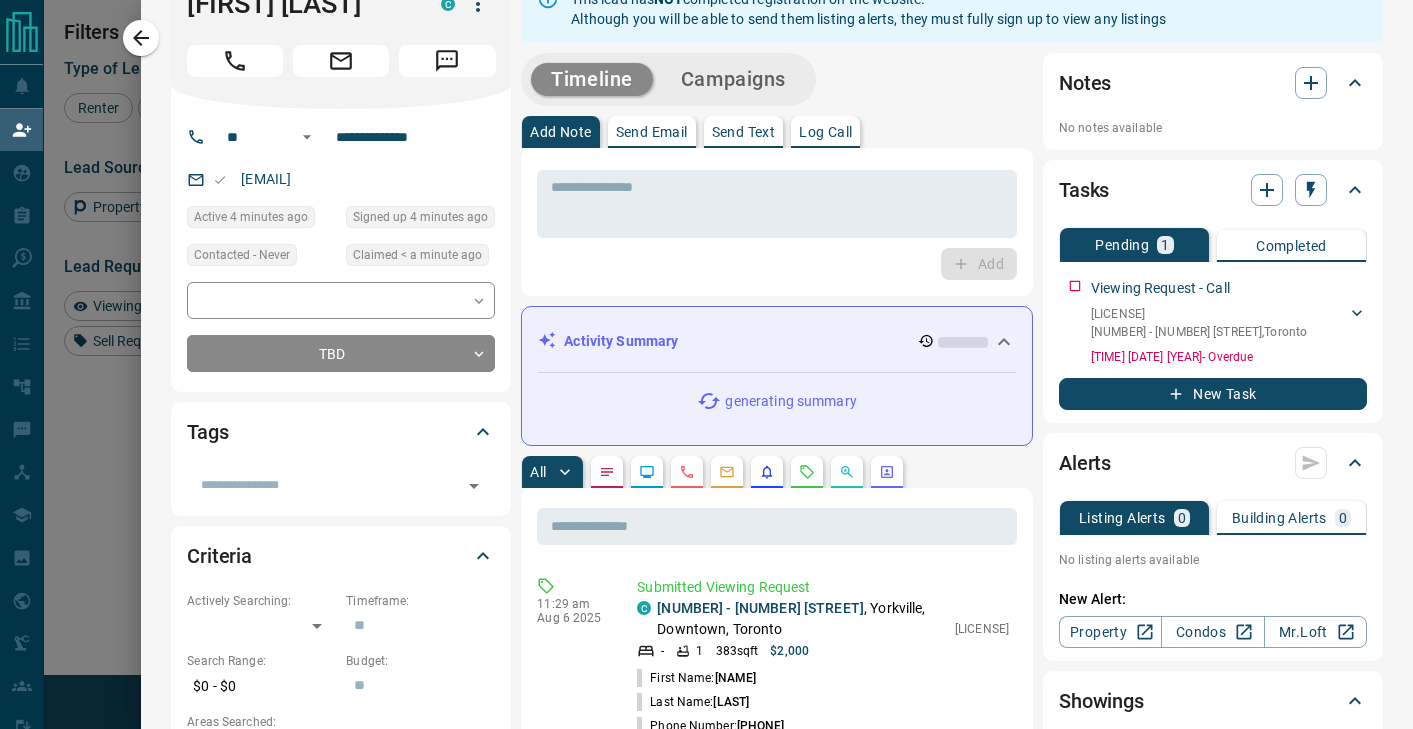 scroll, scrollTop: 0, scrollLeft: 0, axis: both 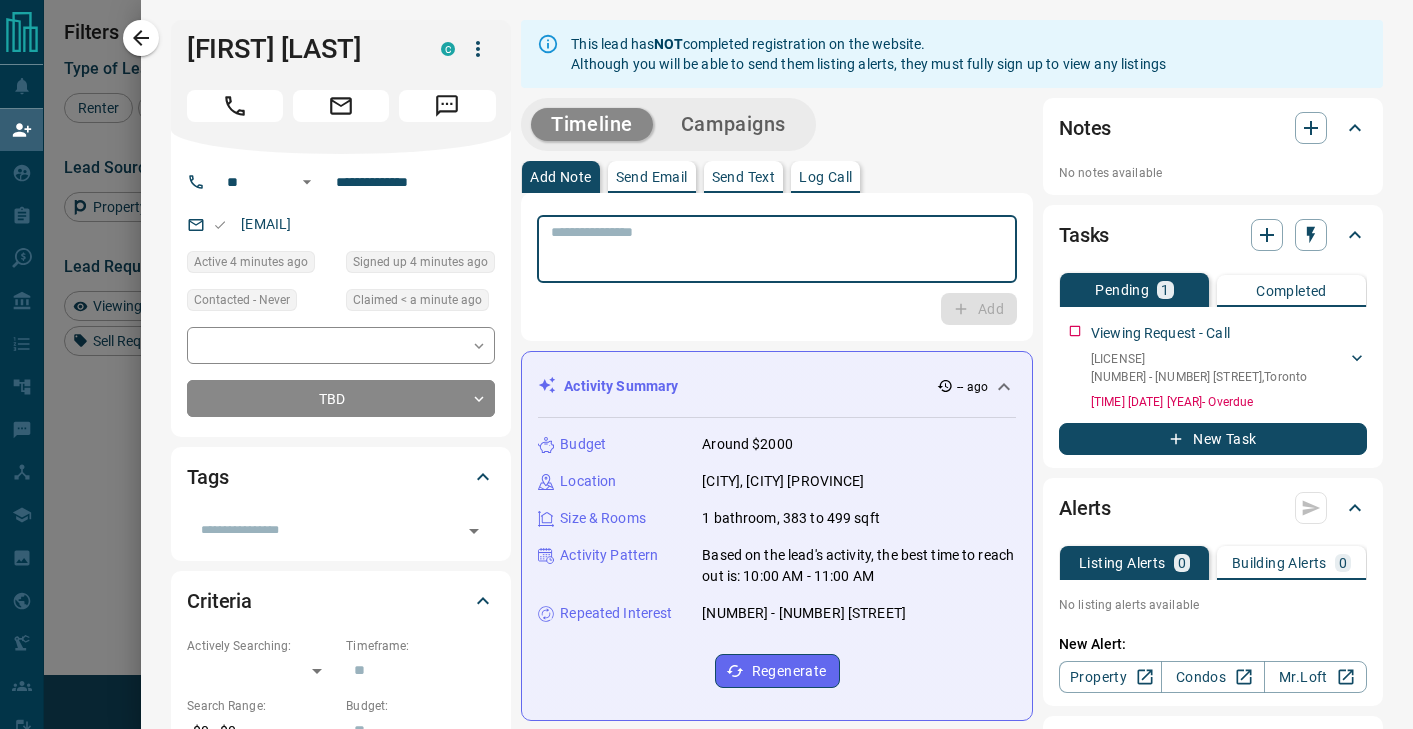 click at bounding box center (777, 249) 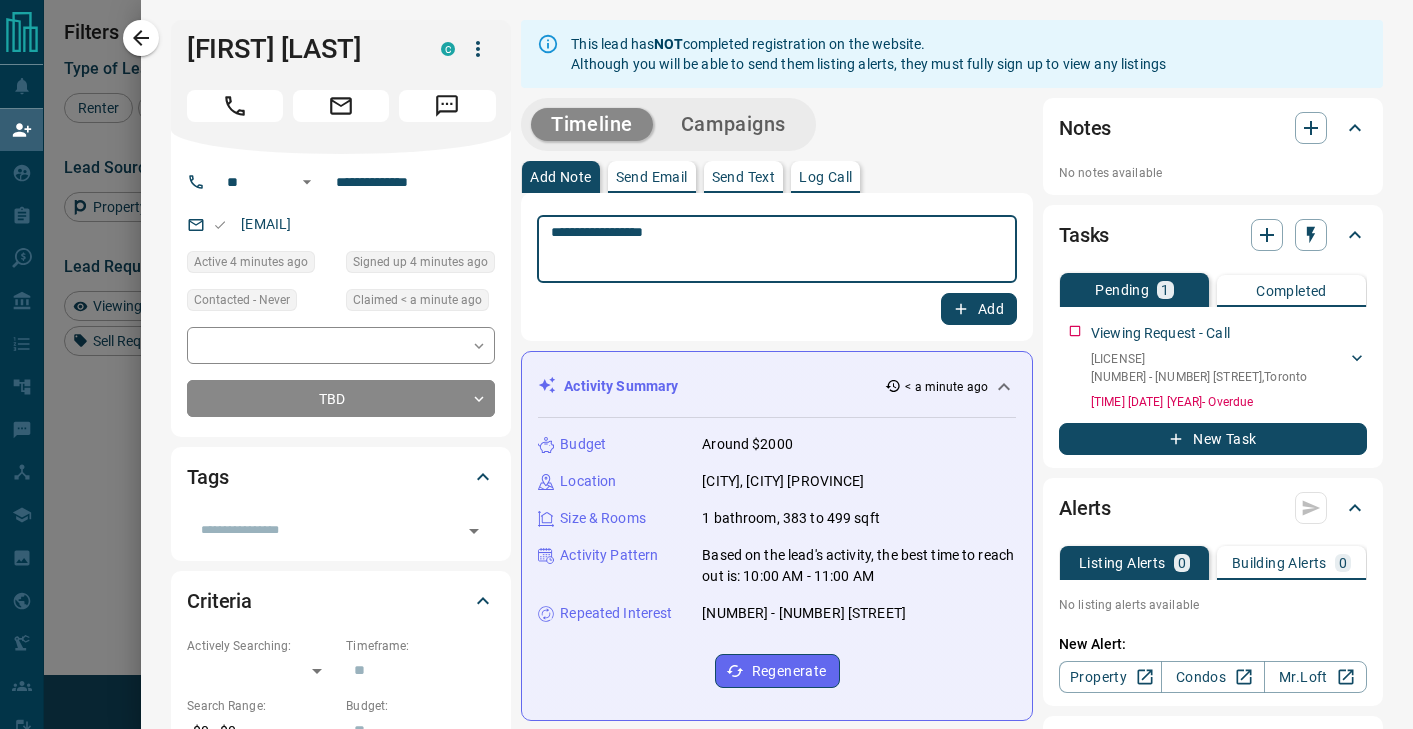 type on "**********" 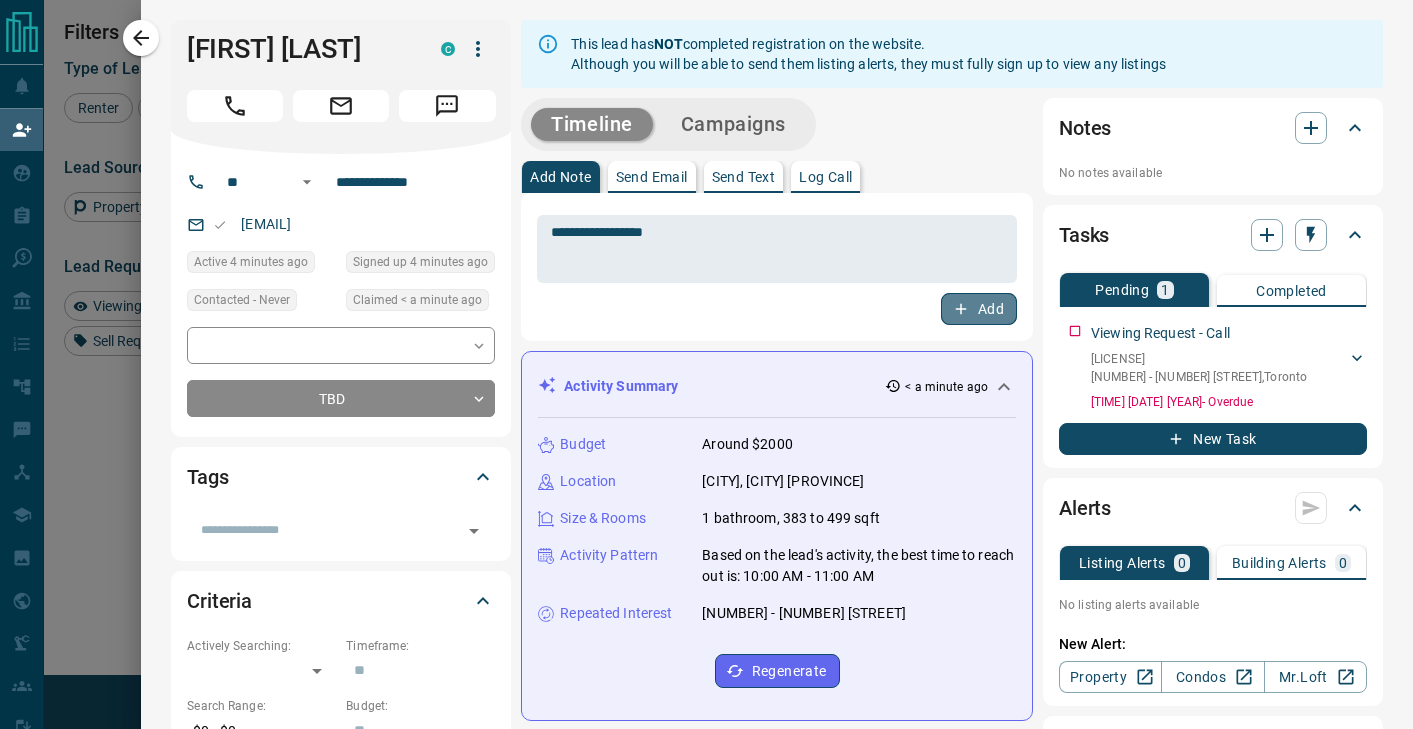 click on "Add" at bounding box center (979, 309) 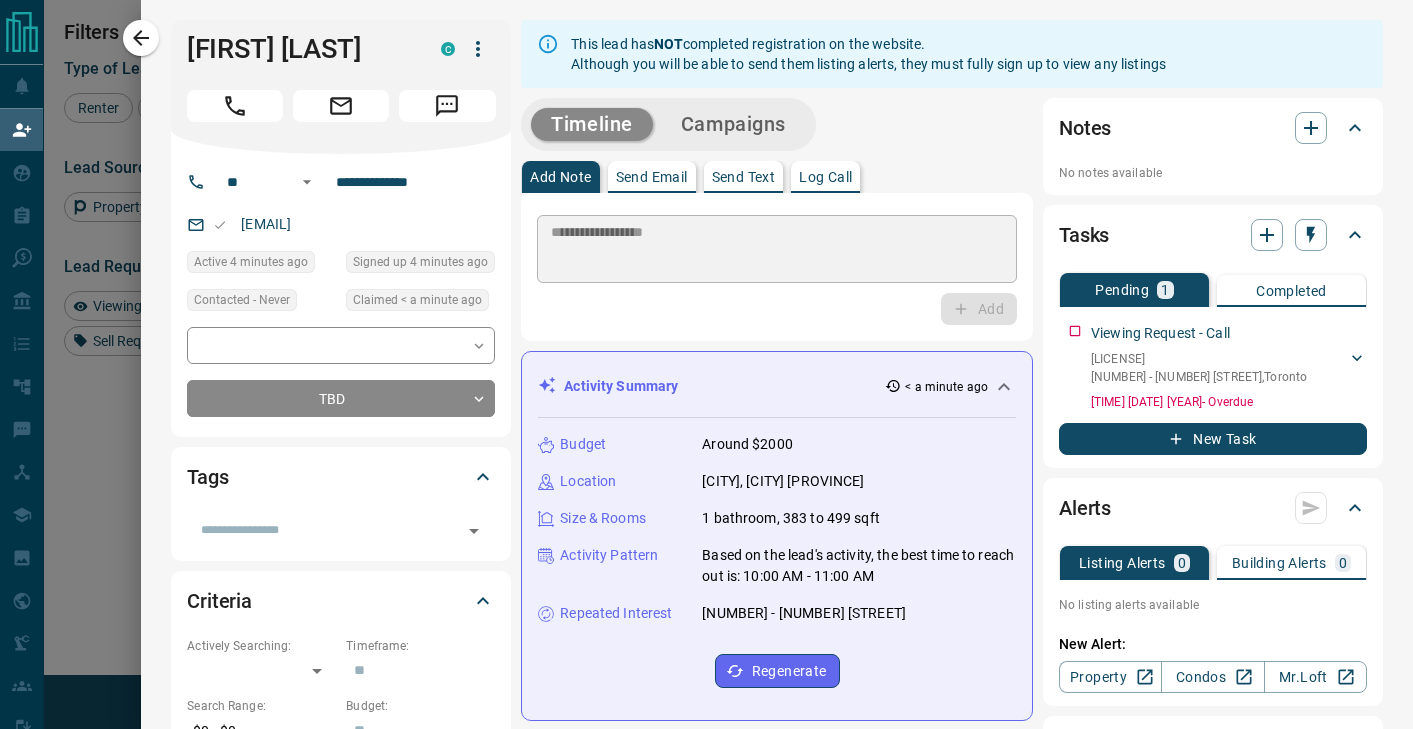 type 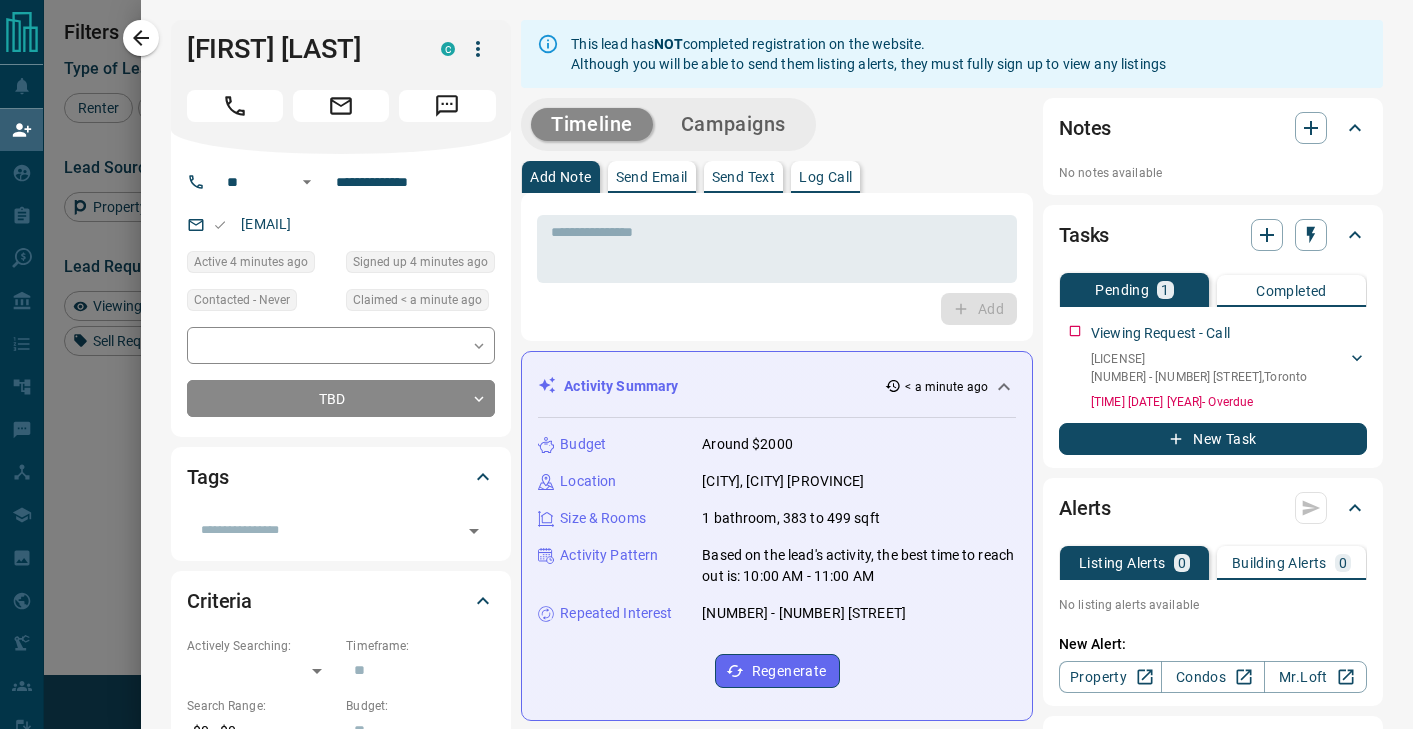click 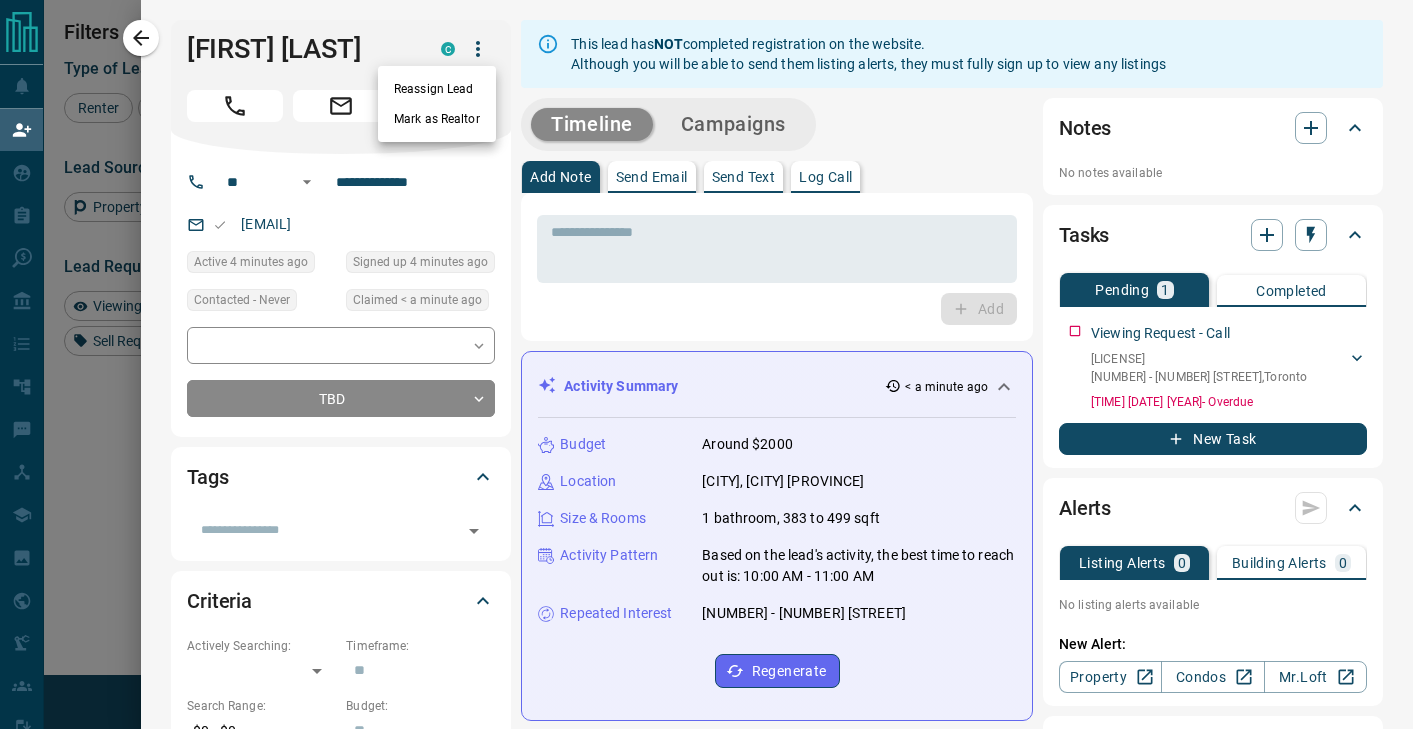 click on "Reassign Lead" at bounding box center [437, 89] 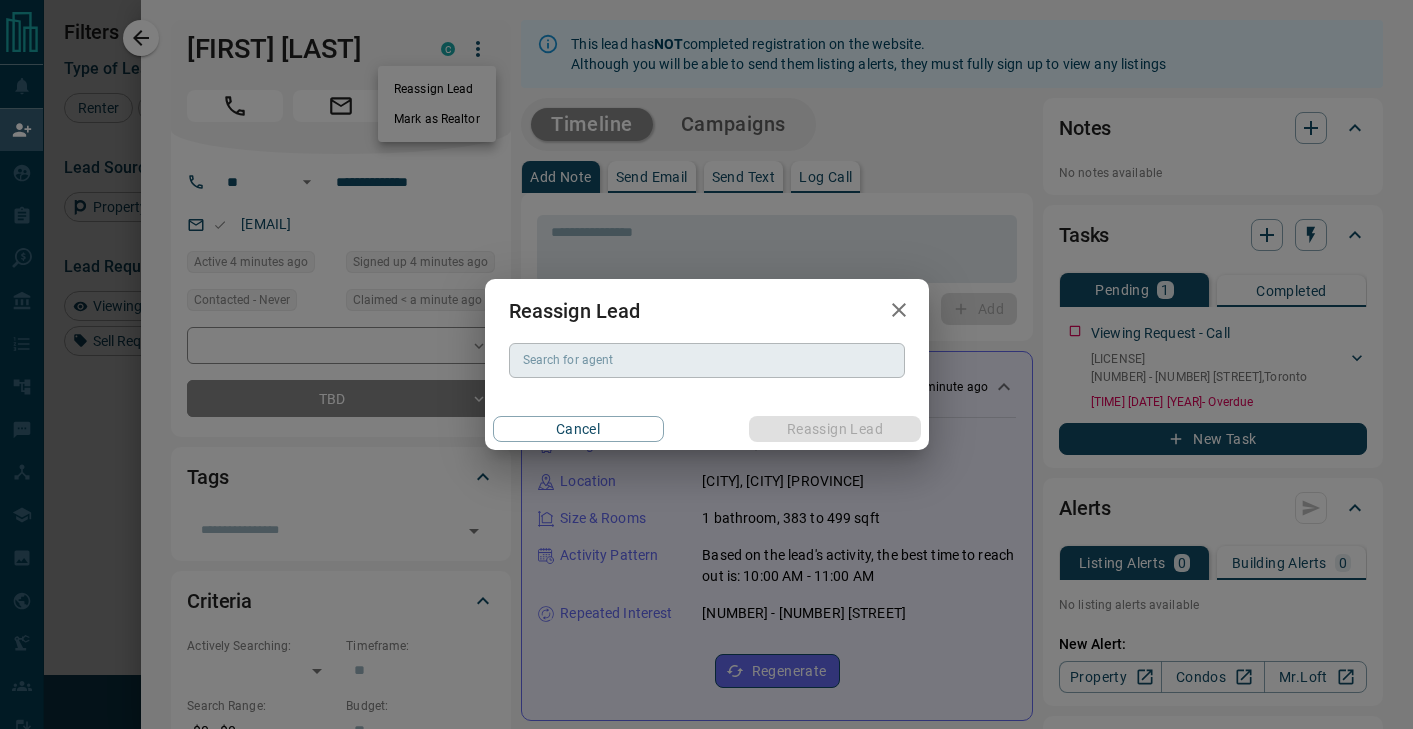 click on "Search for agent" at bounding box center [705, 360] 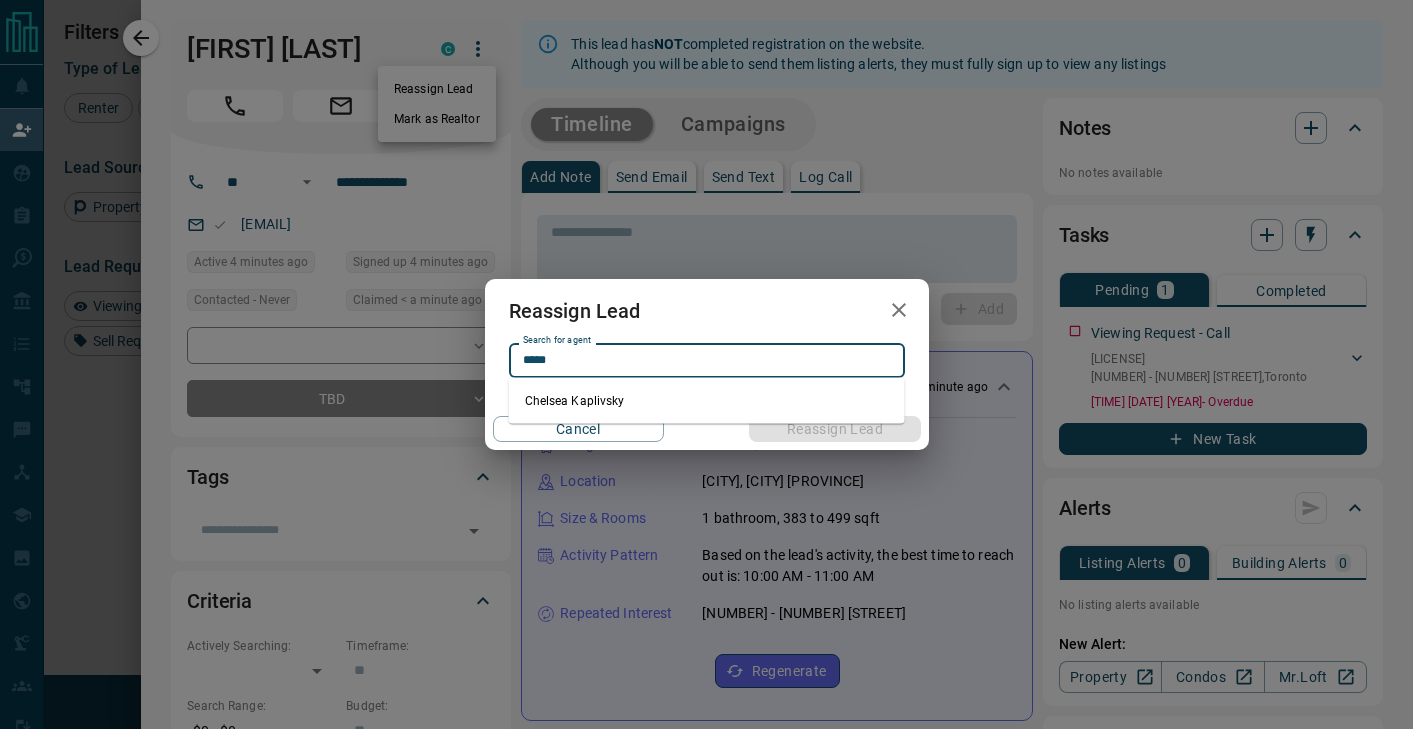 click on "Chelsea Kaplivsky" at bounding box center (707, 401) 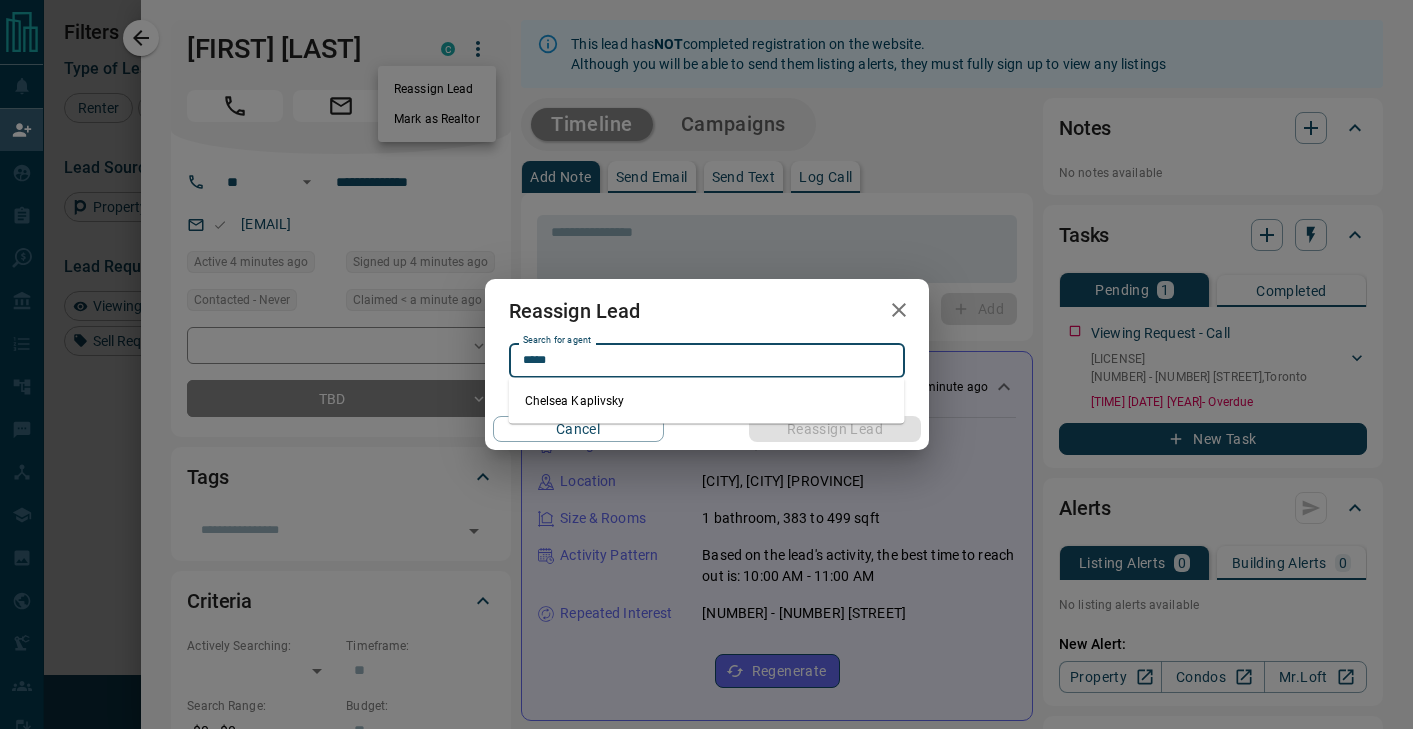 type on "**********" 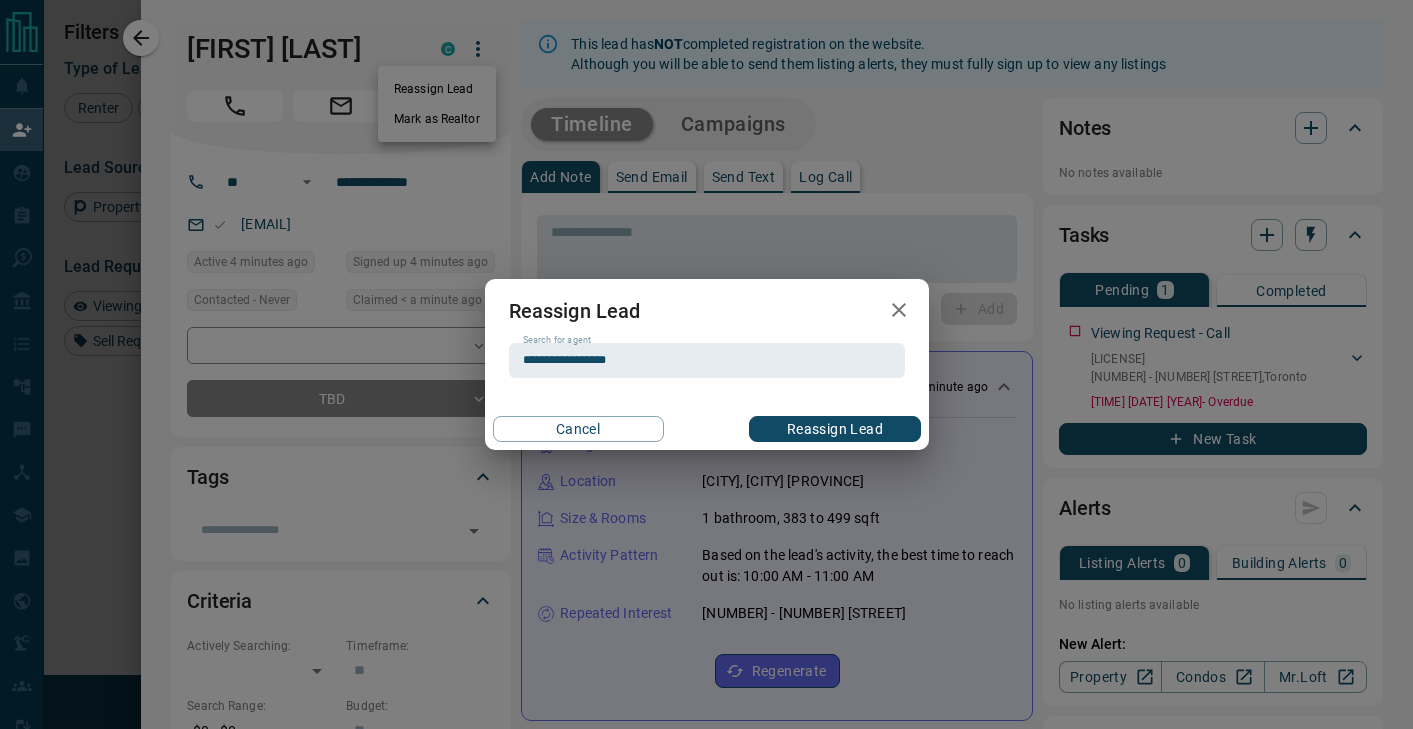click on "Reassign Lead" at bounding box center [834, 429] 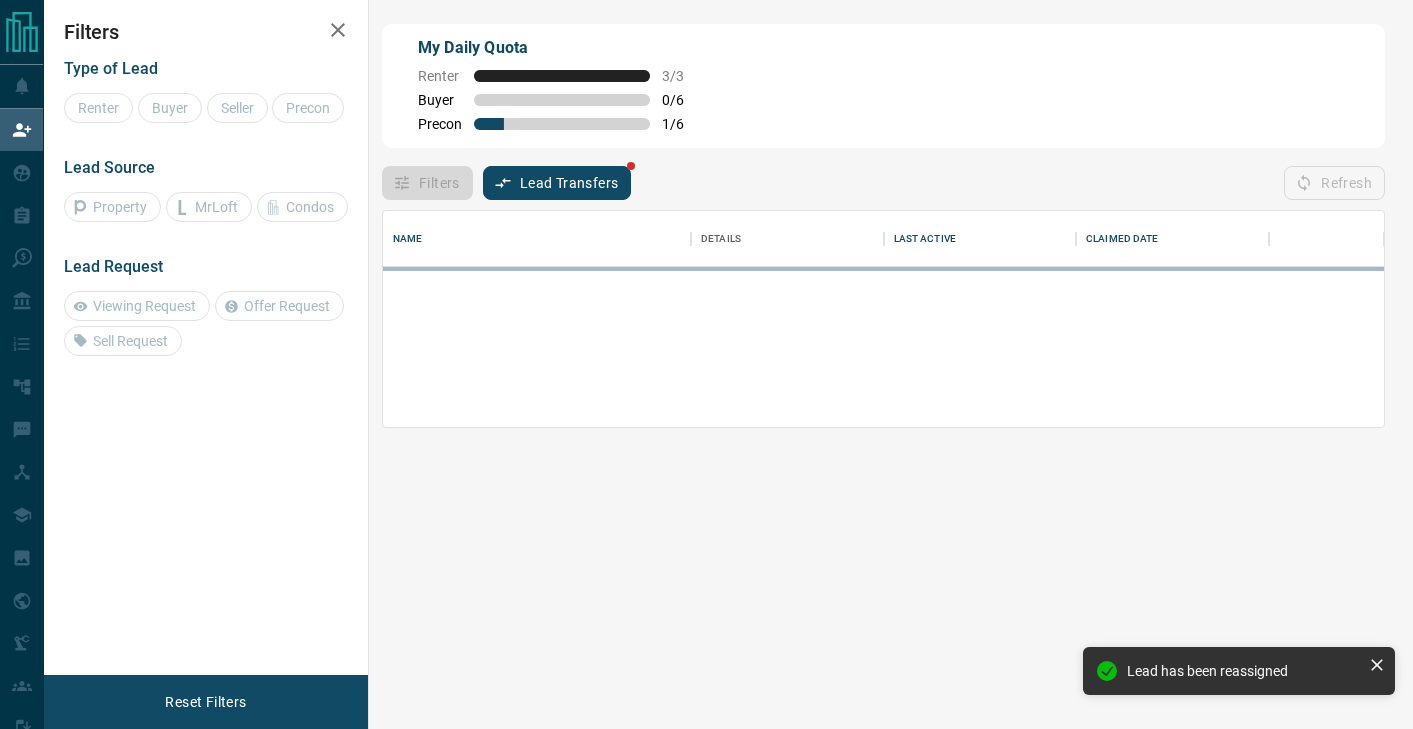 scroll, scrollTop: 0, scrollLeft: 0, axis: both 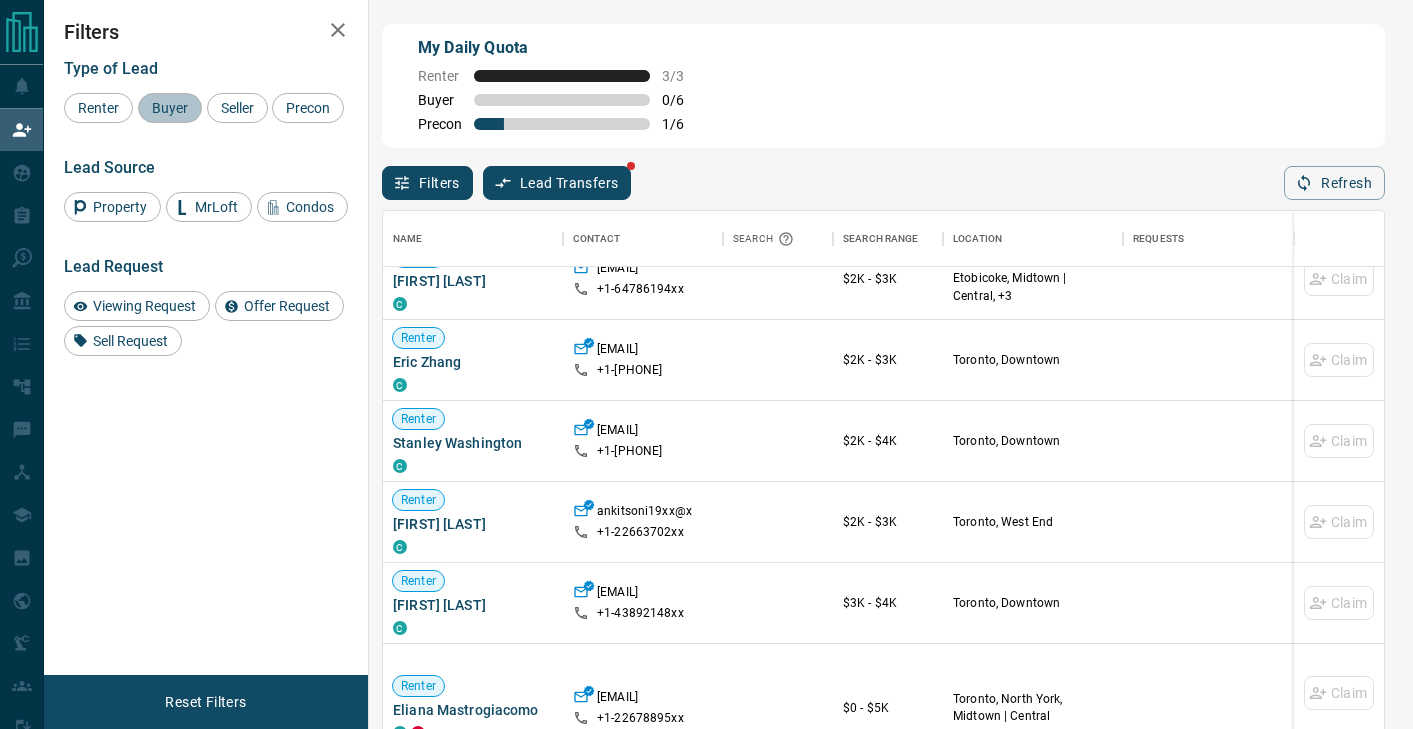 click on "Buyer" at bounding box center (170, 108) 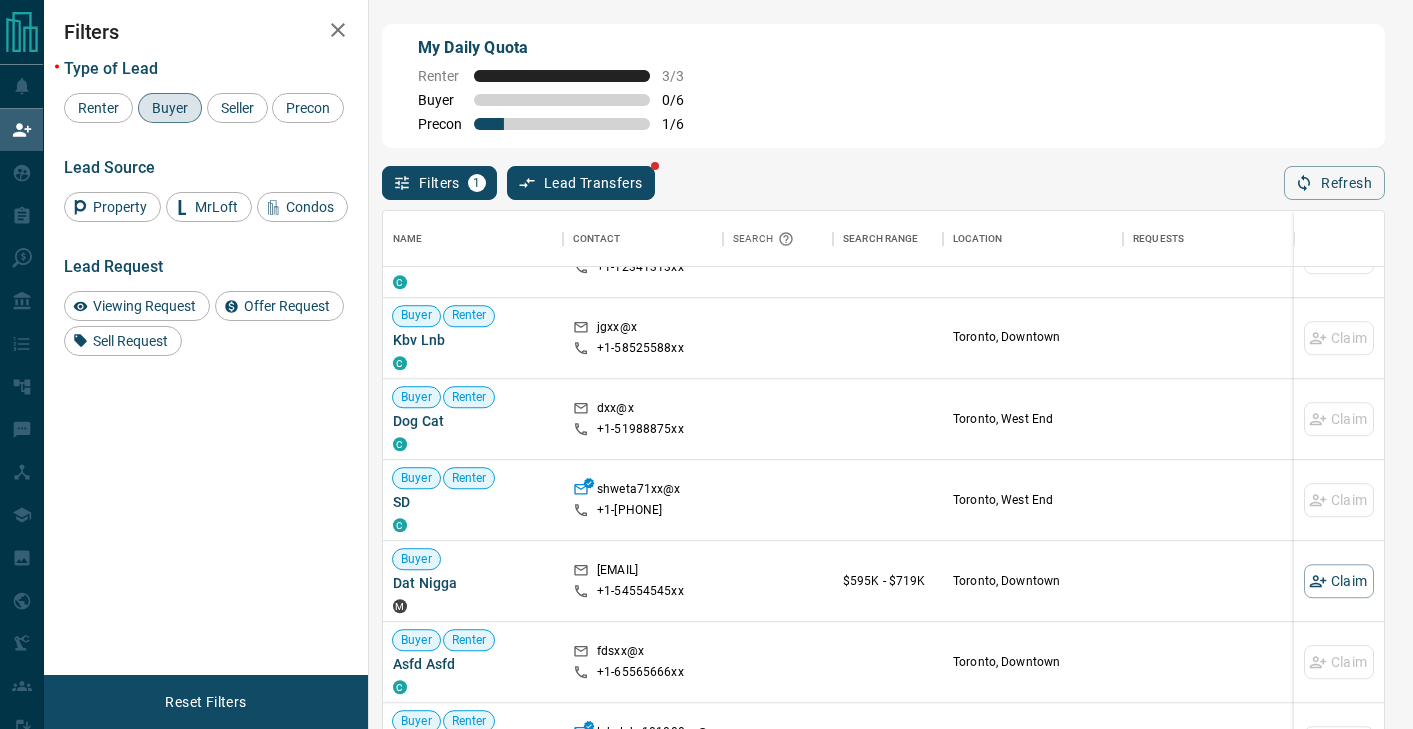 scroll, scrollTop: 1813, scrollLeft: 0, axis: vertical 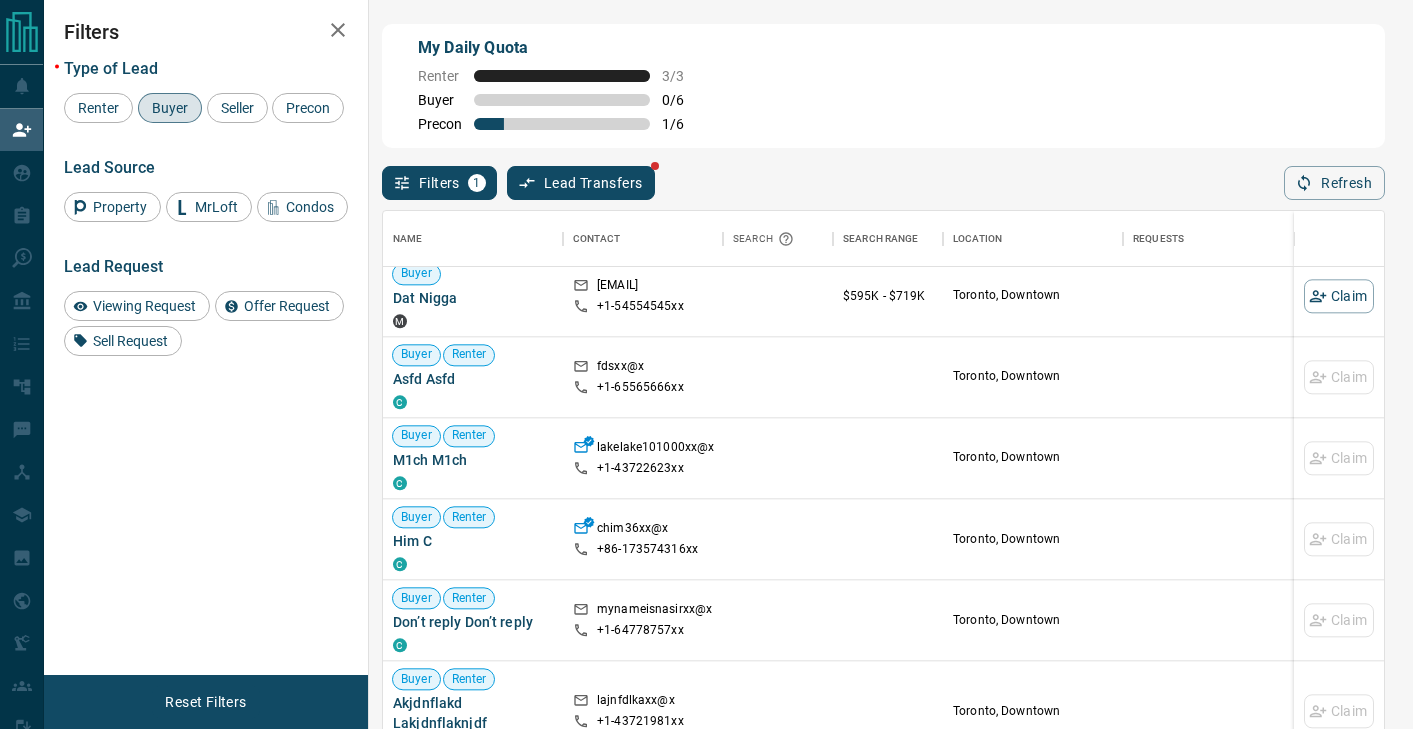 click 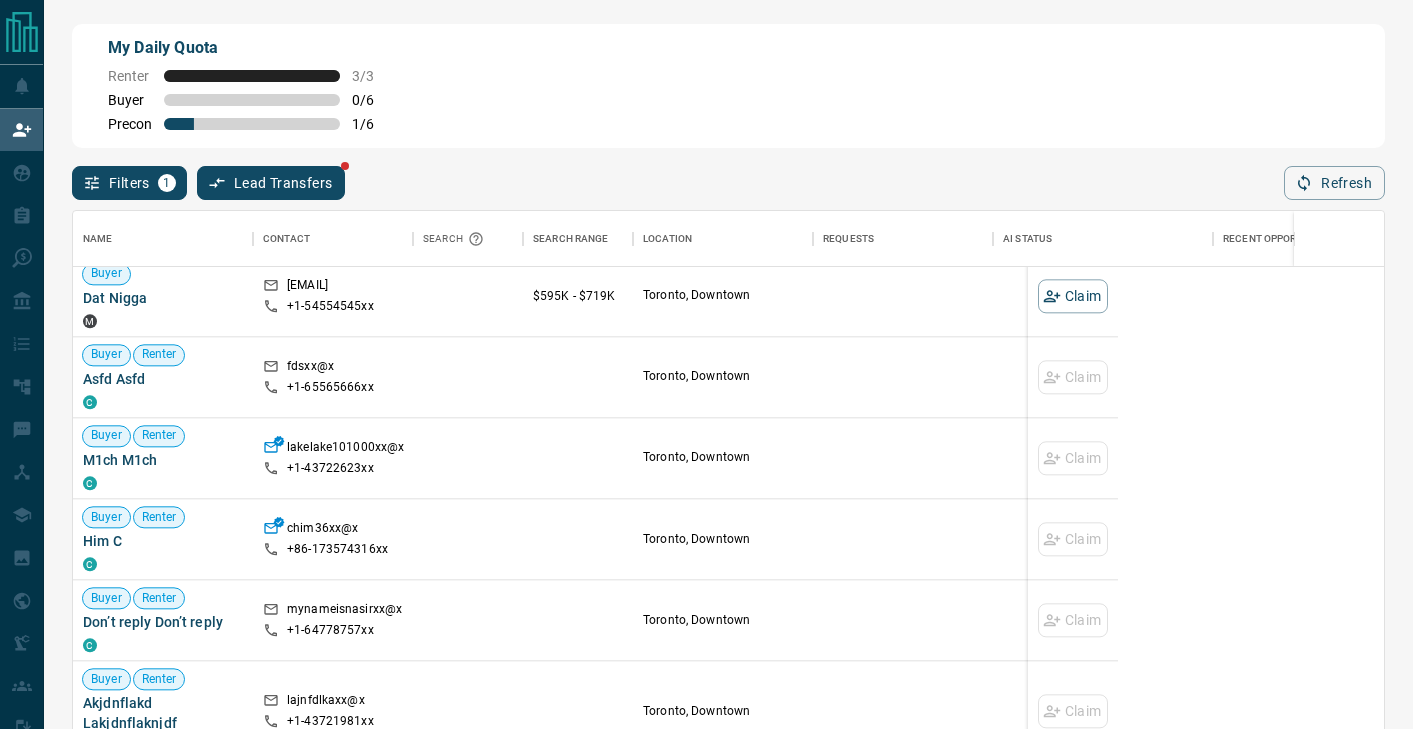 scroll, scrollTop: 1, scrollLeft: 1, axis: both 